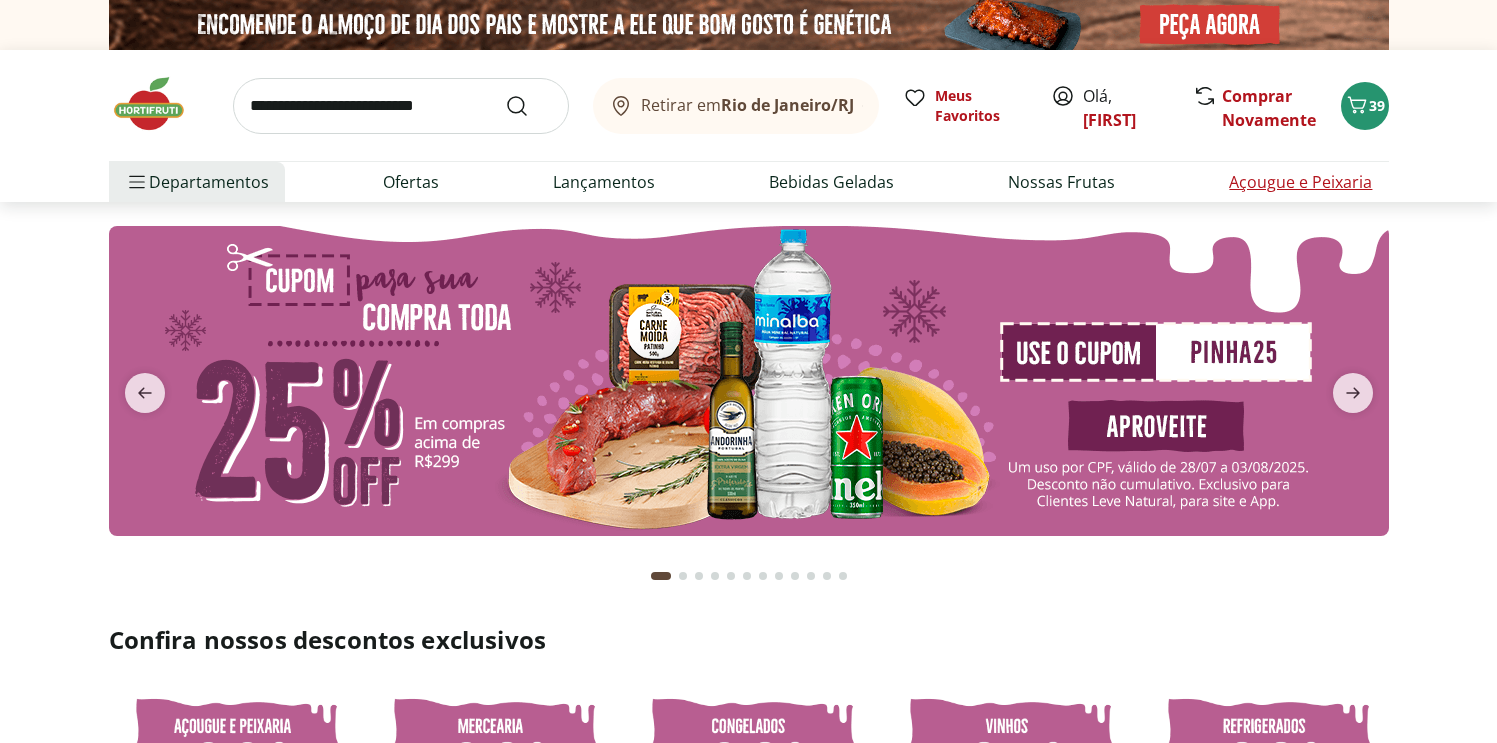 scroll, scrollTop: 0, scrollLeft: 0, axis: both 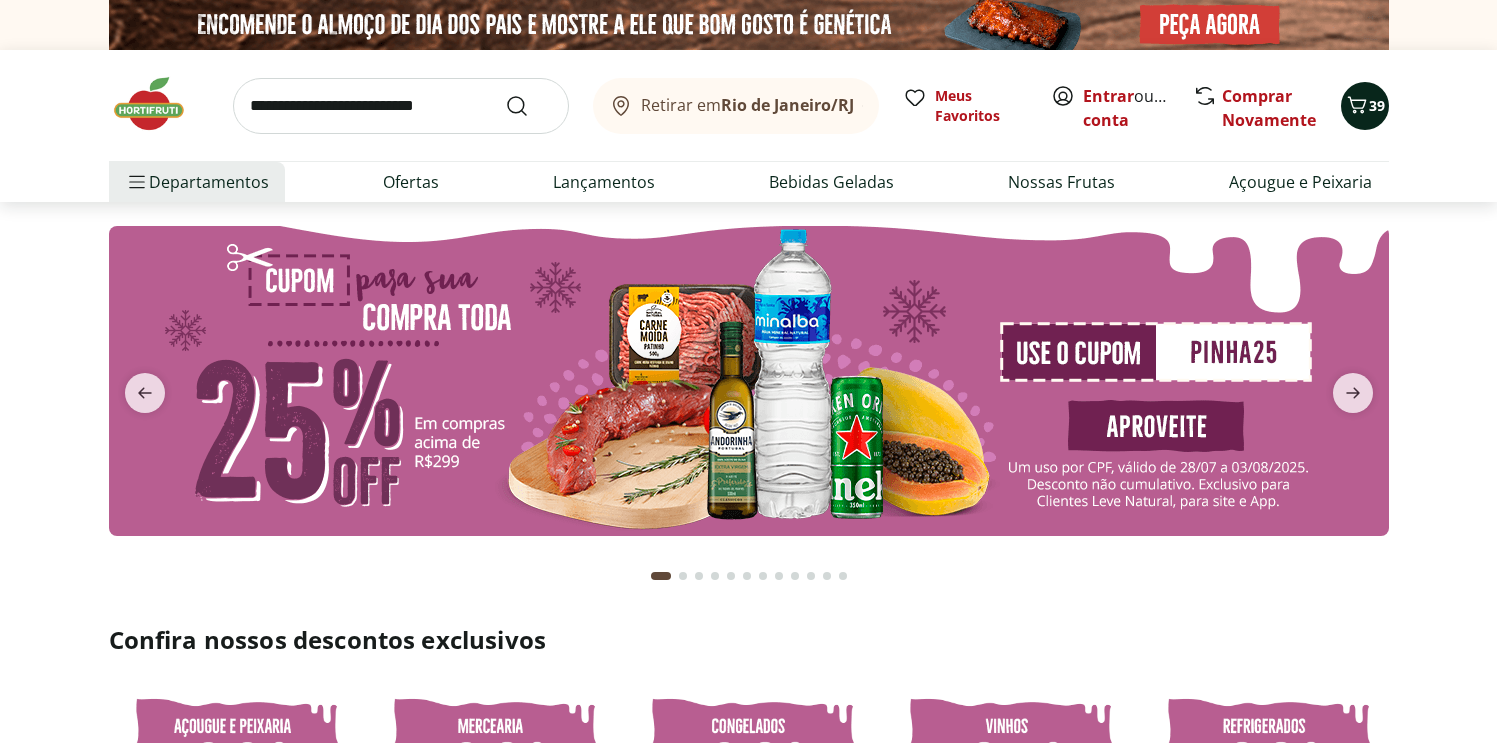 click on "39" at bounding box center [1377, 105] 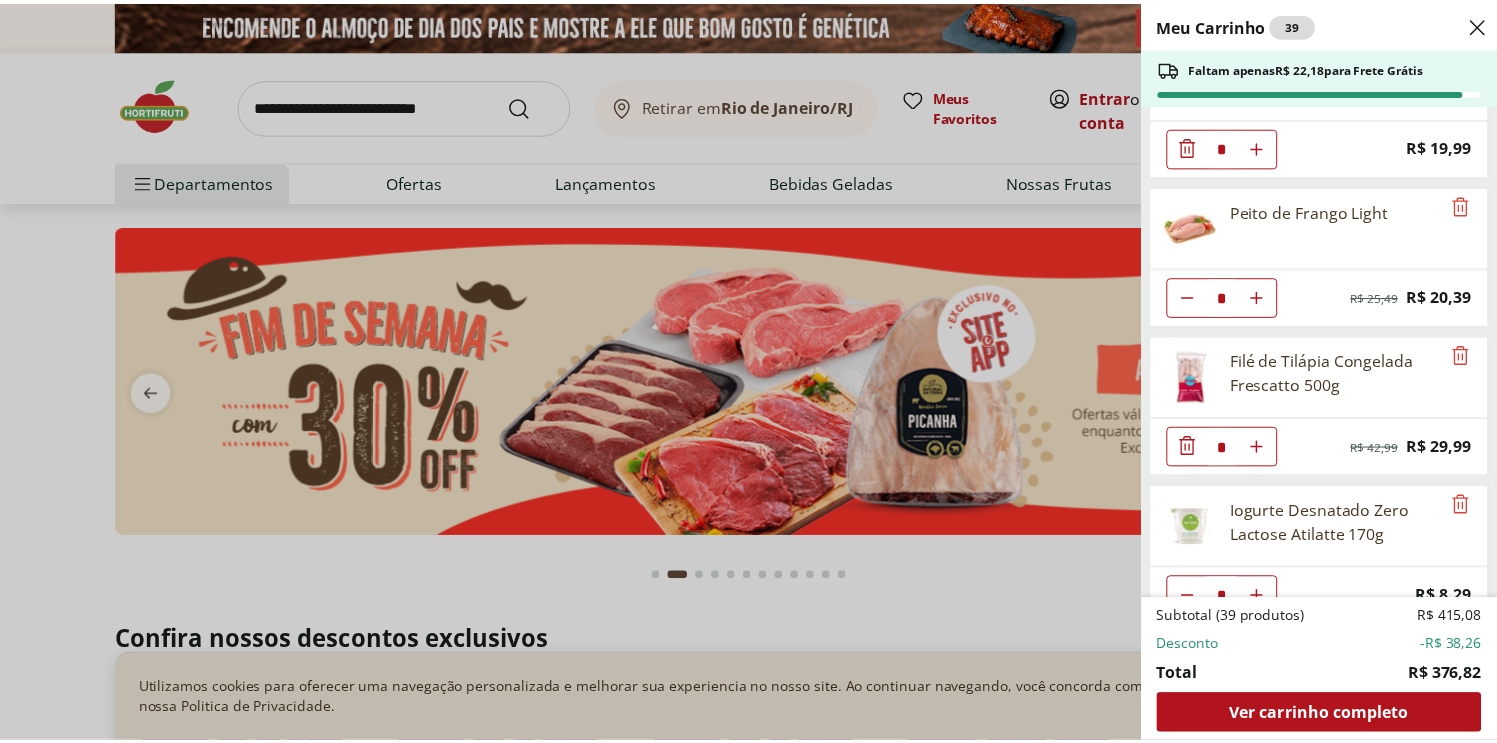 scroll, scrollTop: 0, scrollLeft: 0, axis: both 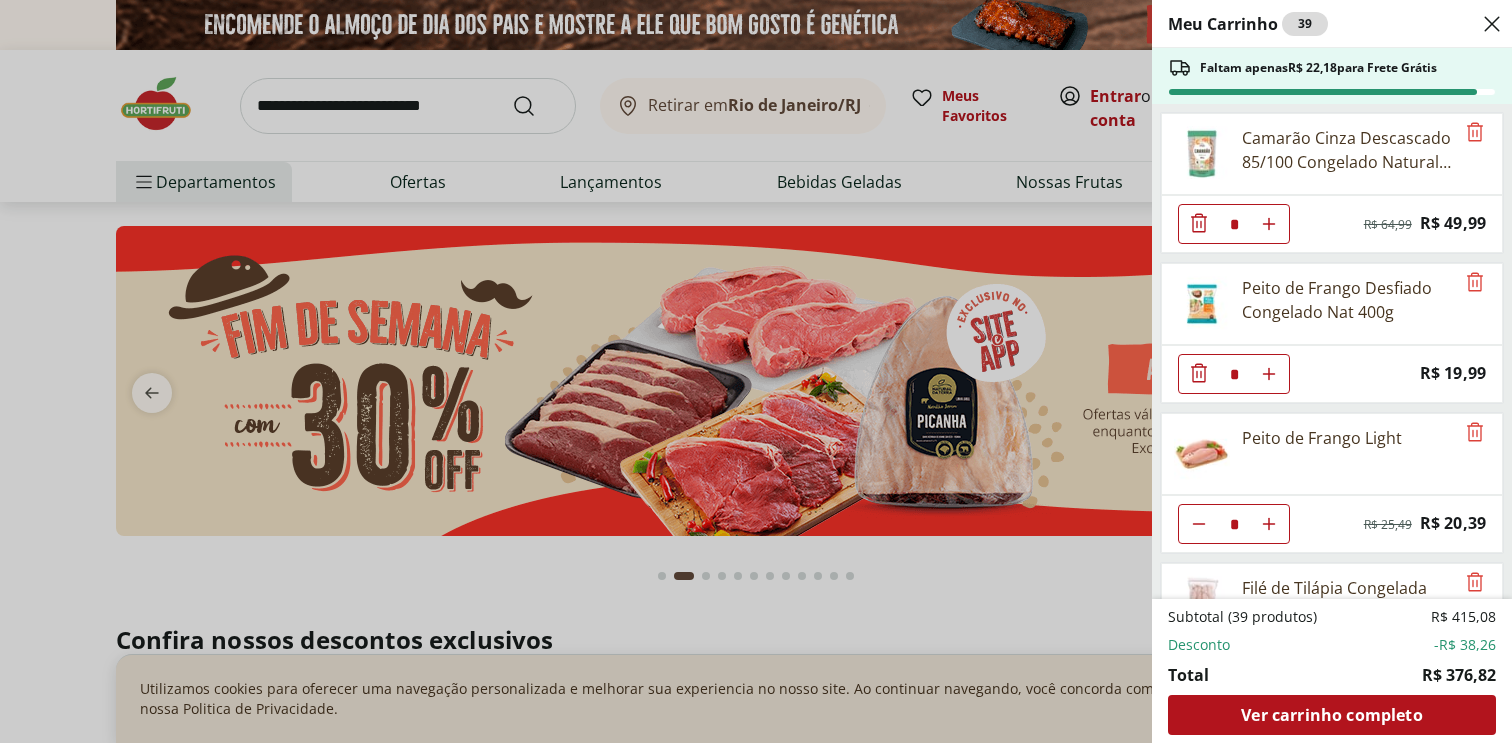 click on "Meu Carrinho 39 Faltam apenas  R$ 22,18  para Frete Grátis Camarão Cinza Descascado 85/100 Congelado Natural Da Terra 400g * Original price: R$ 64,99 Price: R$ 49,99 Peito de Frango Desfiado Congelado Nat 400g * Price: R$ 19,99 Peito de Frango Light * Original price: R$ 25,49 Price: R$ 20,39 Filé de Tilápia Congelada Frescatto 500g * Original price: R$ 42,99 Price: R$ 29,99 Iogurte Desnatado Zero Lactose Atilatte 170g * Price: R$ 8,29 Tomate Italiano Orgânico Bandeja * Price: R$ 9,99 Tomate Grape Fiorello 300g * Price: R$ 7,99 Cenoura Unidade * Original price: R$ 0,70 Price: R$ 0,64 Abobrinha Verde Unidade * Price: R$ 2,03 Chuchu Unidade * Price: R$ 1,64 Iogurte com Proteína Baunilha Danone 160g * Price: R$ 6,99 Iogurte com Proteína Morango Danone 160g * Price: R$ 6,99 Iogurte Natural Mel Danone 160g * Price: R$ 4,99 Bertalha * Price: R$ 4,99 Broto de Alfafa Unidade * Price: R$ 13,49 Espinafre Unidade * Price: R$ 3,49 Cebola Roxa Unidade * Price: R$ 1,47 * Price: R$ 19,99 * * * *" at bounding box center [756, 371] 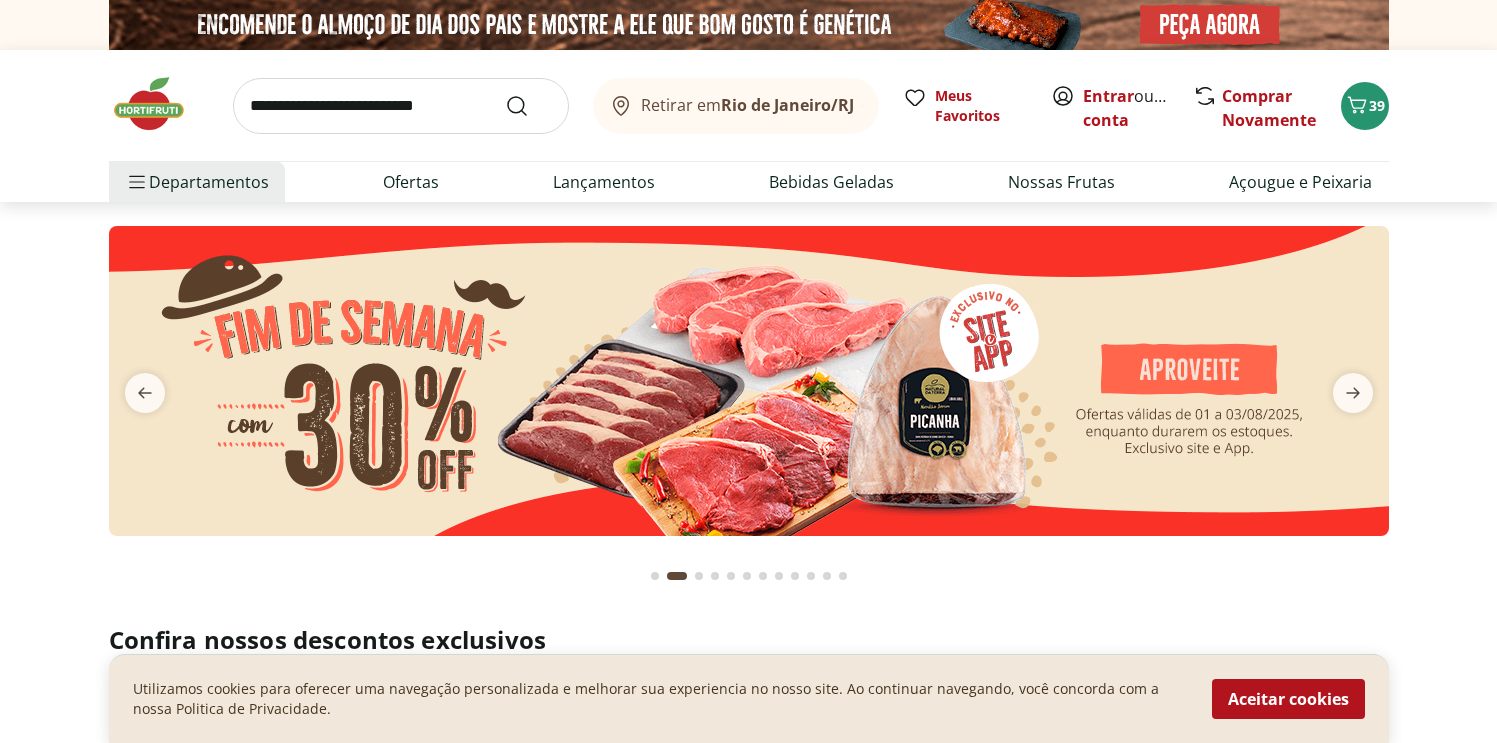 click at bounding box center (749, 381) 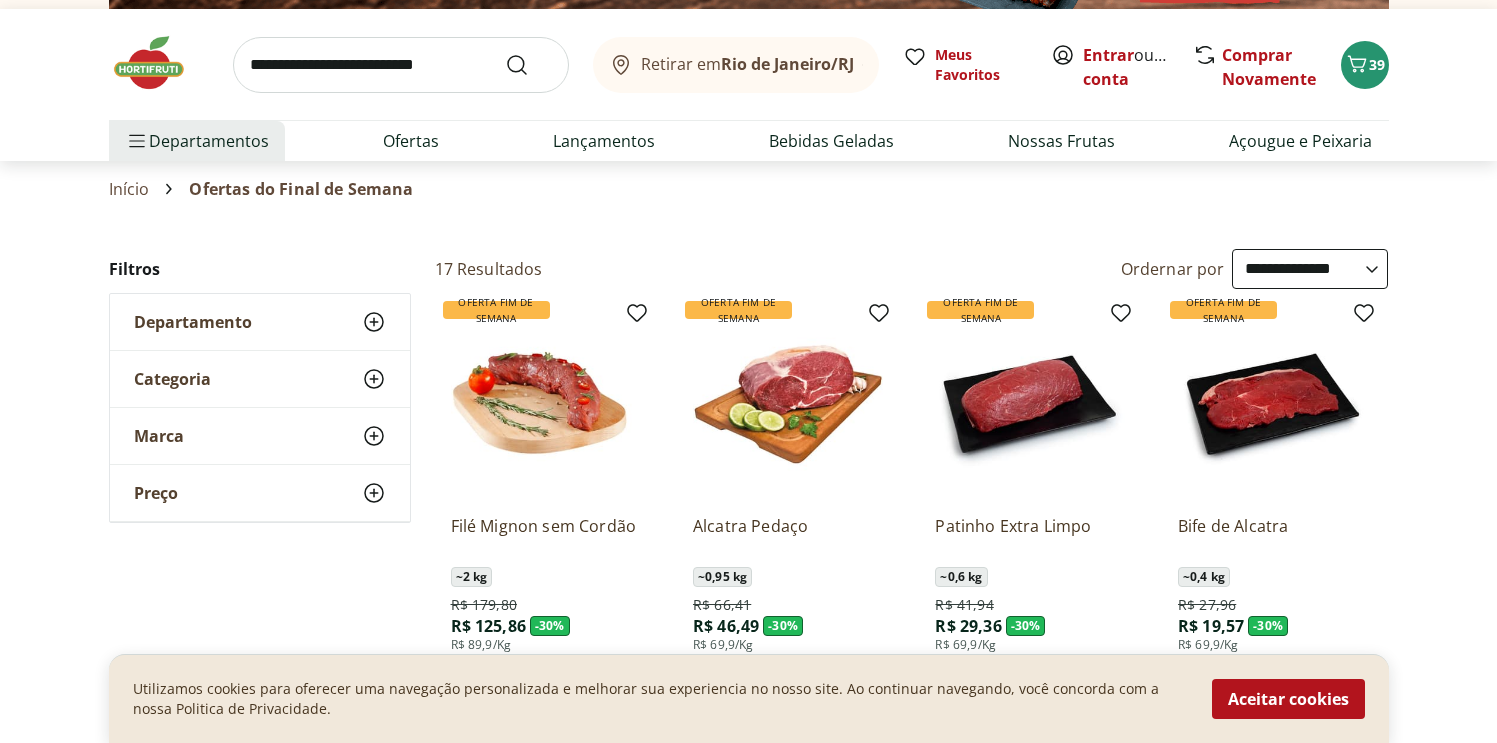 scroll, scrollTop: 47, scrollLeft: 0, axis: vertical 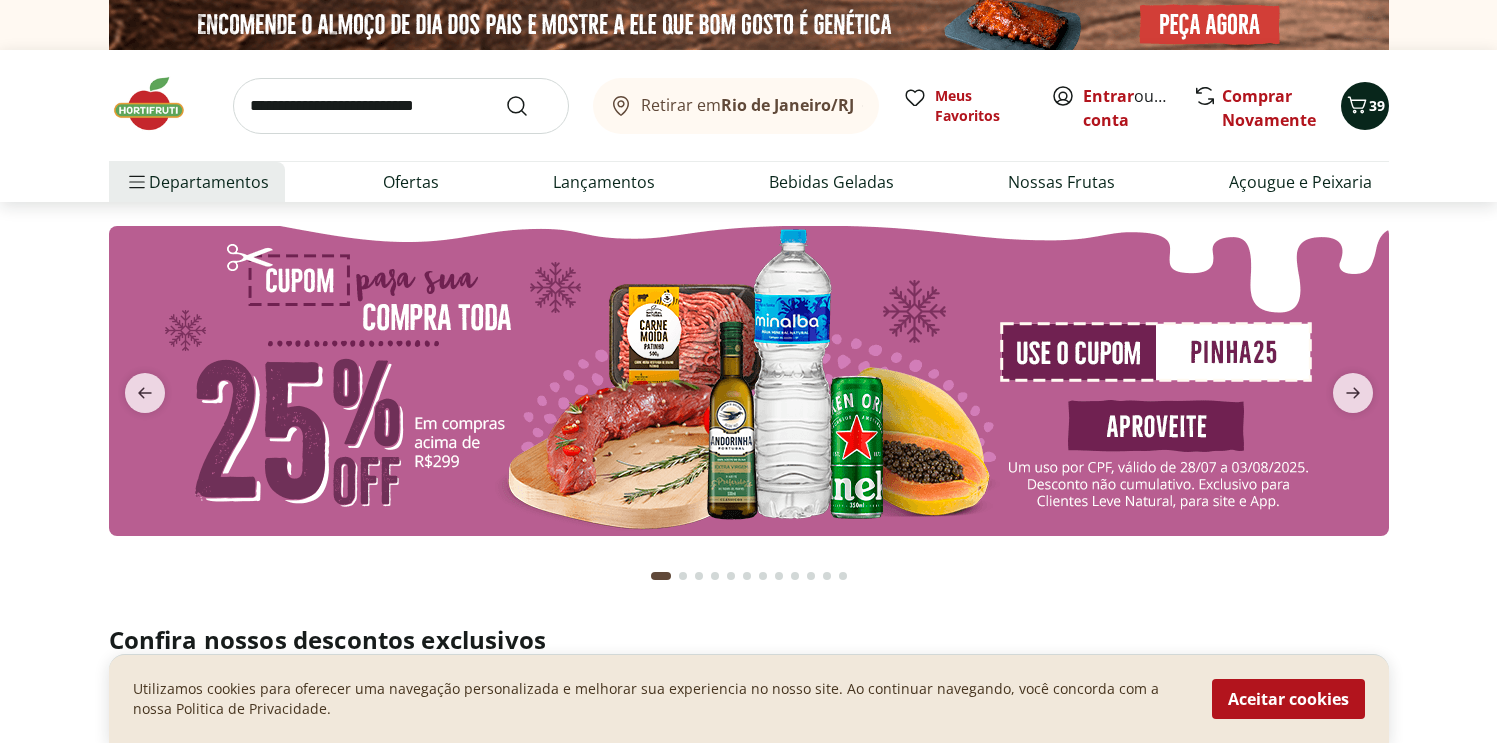 click on "39" at bounding box center (1377, 105) 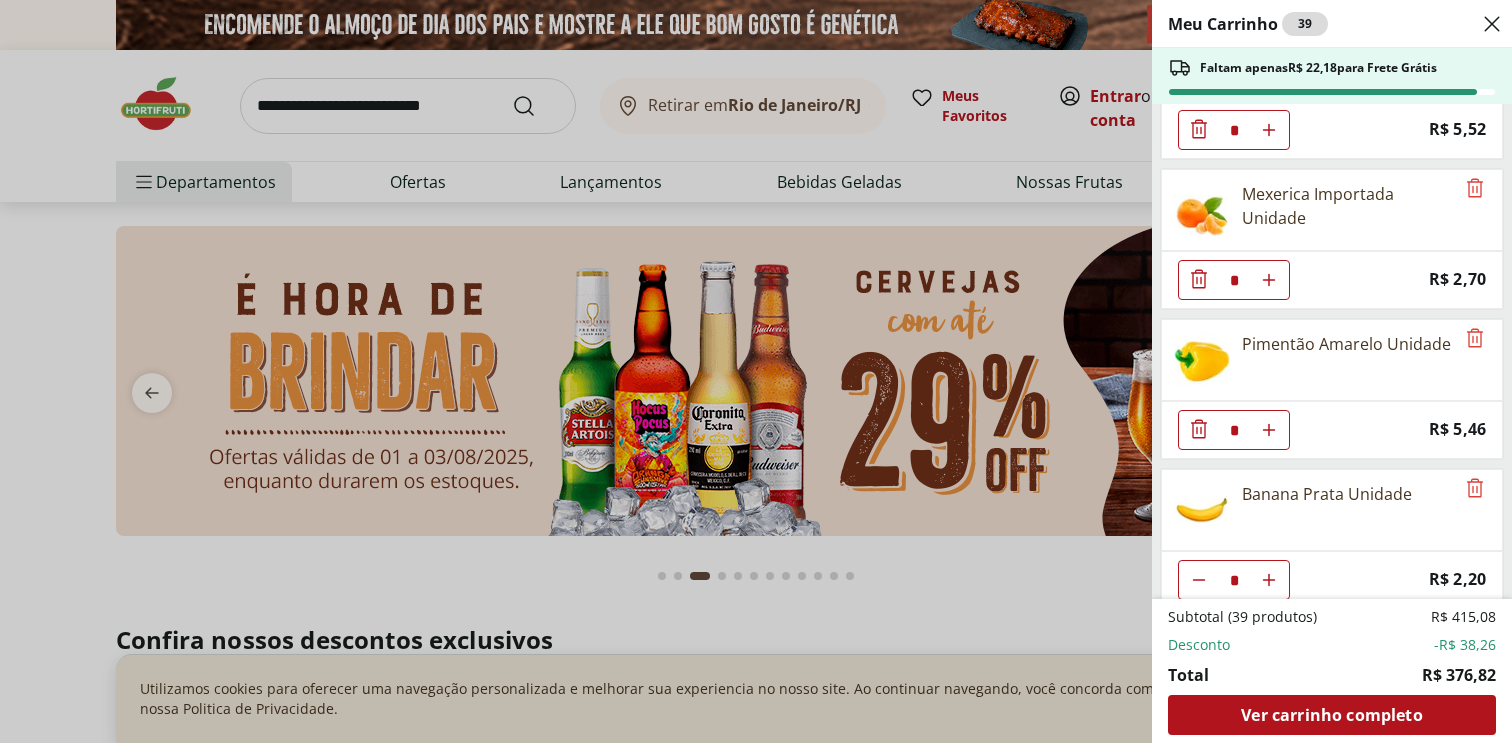 scroll, scrollTop: 3413, scrollLeft: 0, axis: vertical 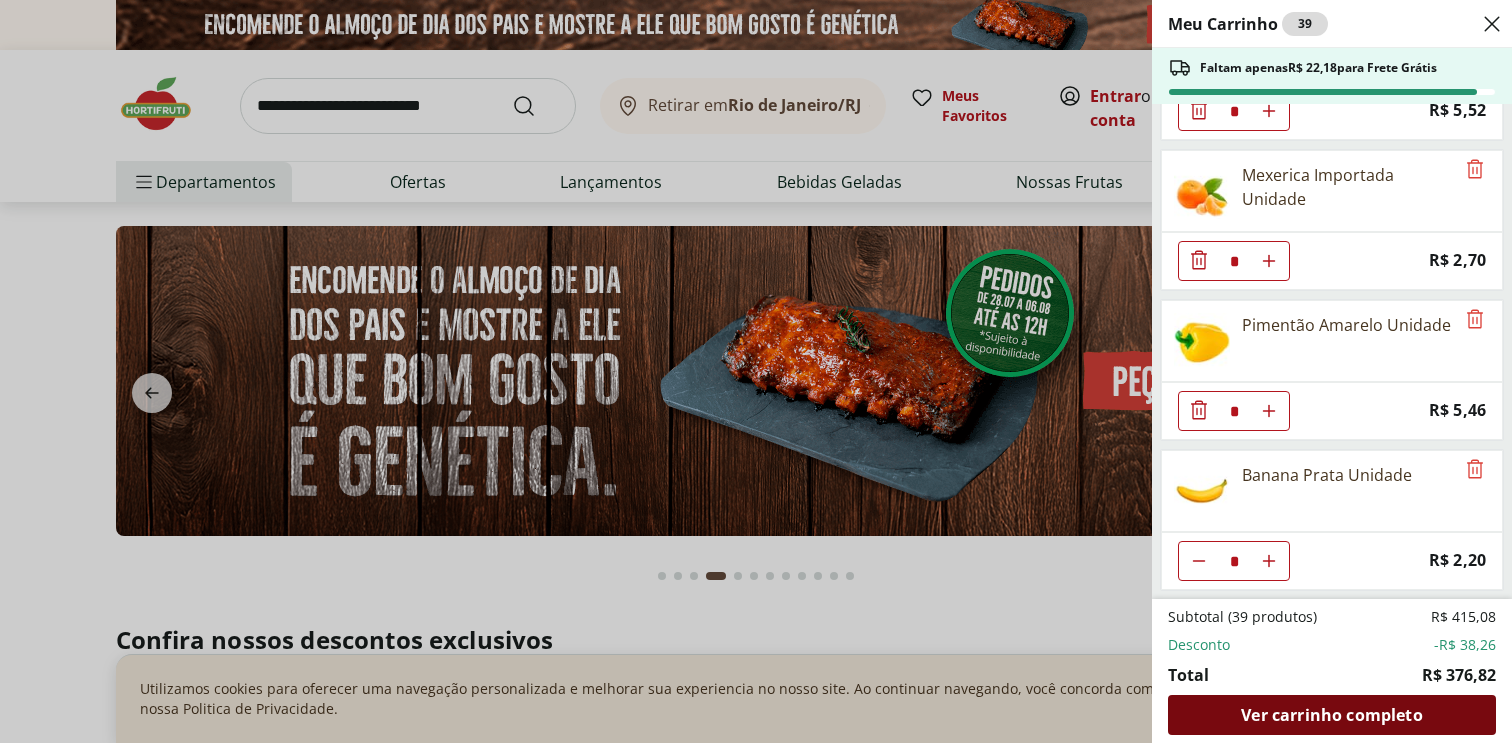 click on "Ver carrinho completo" at bounding box center [1331, 715] 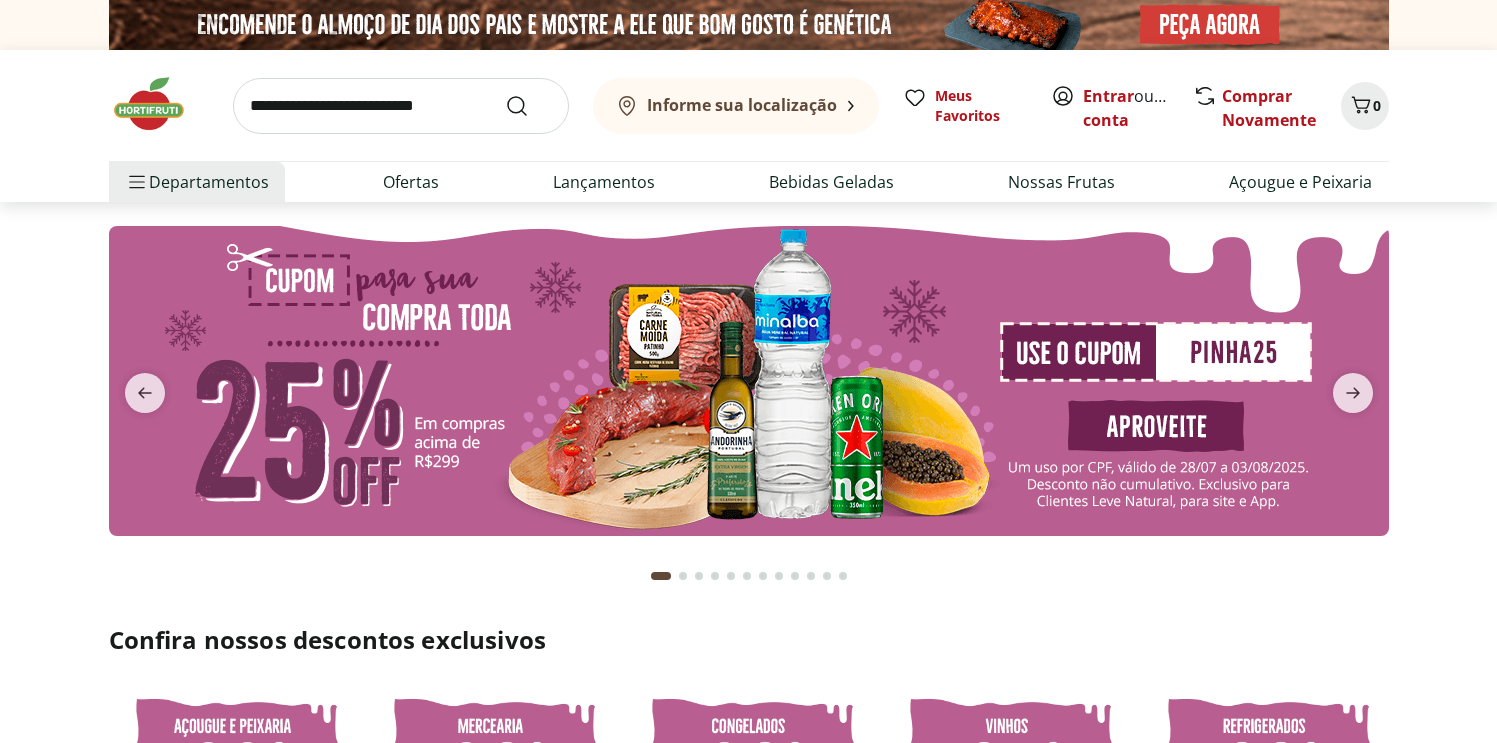 scroll, scrollTop: 0, scrollLeft: 0, axis: both 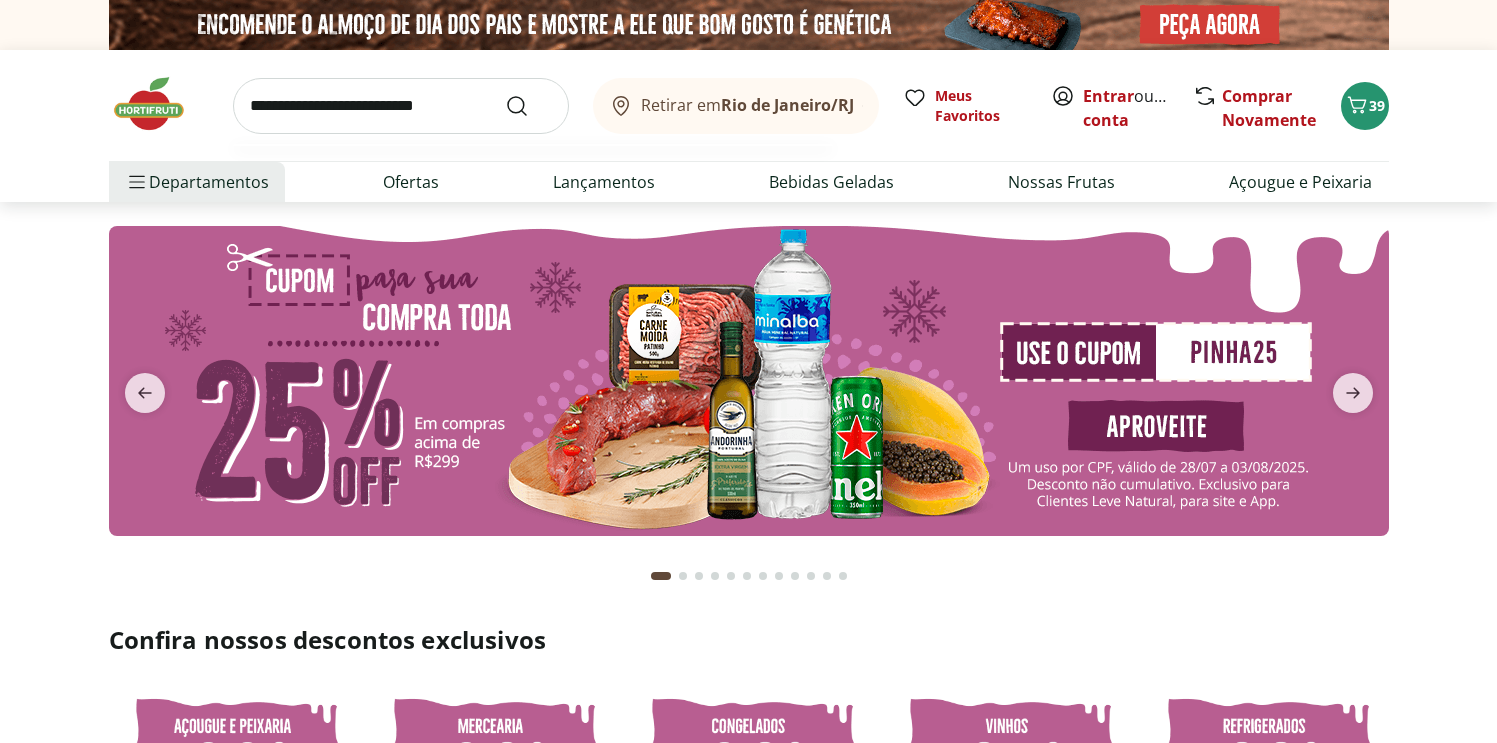 click at bounding box center (401, 106) 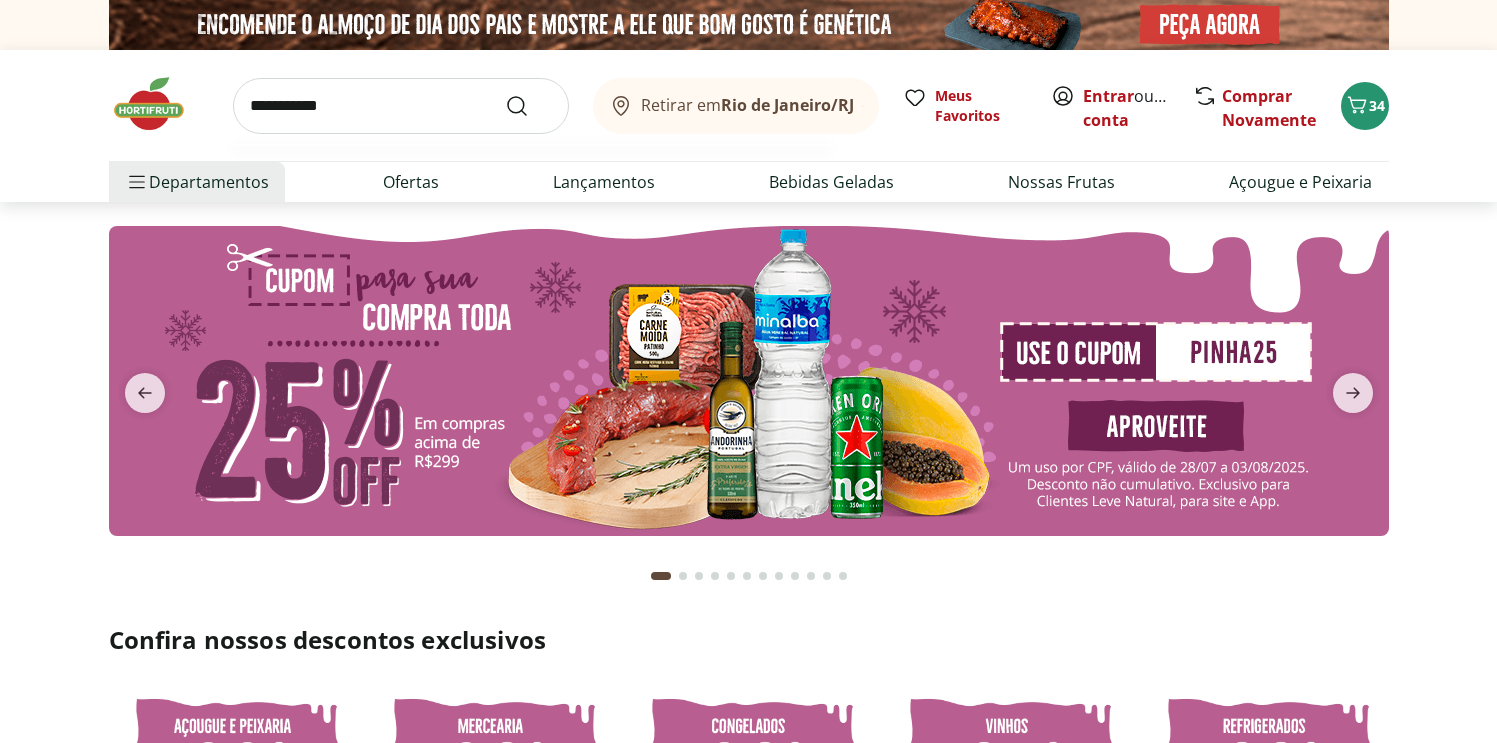 type on "**********" 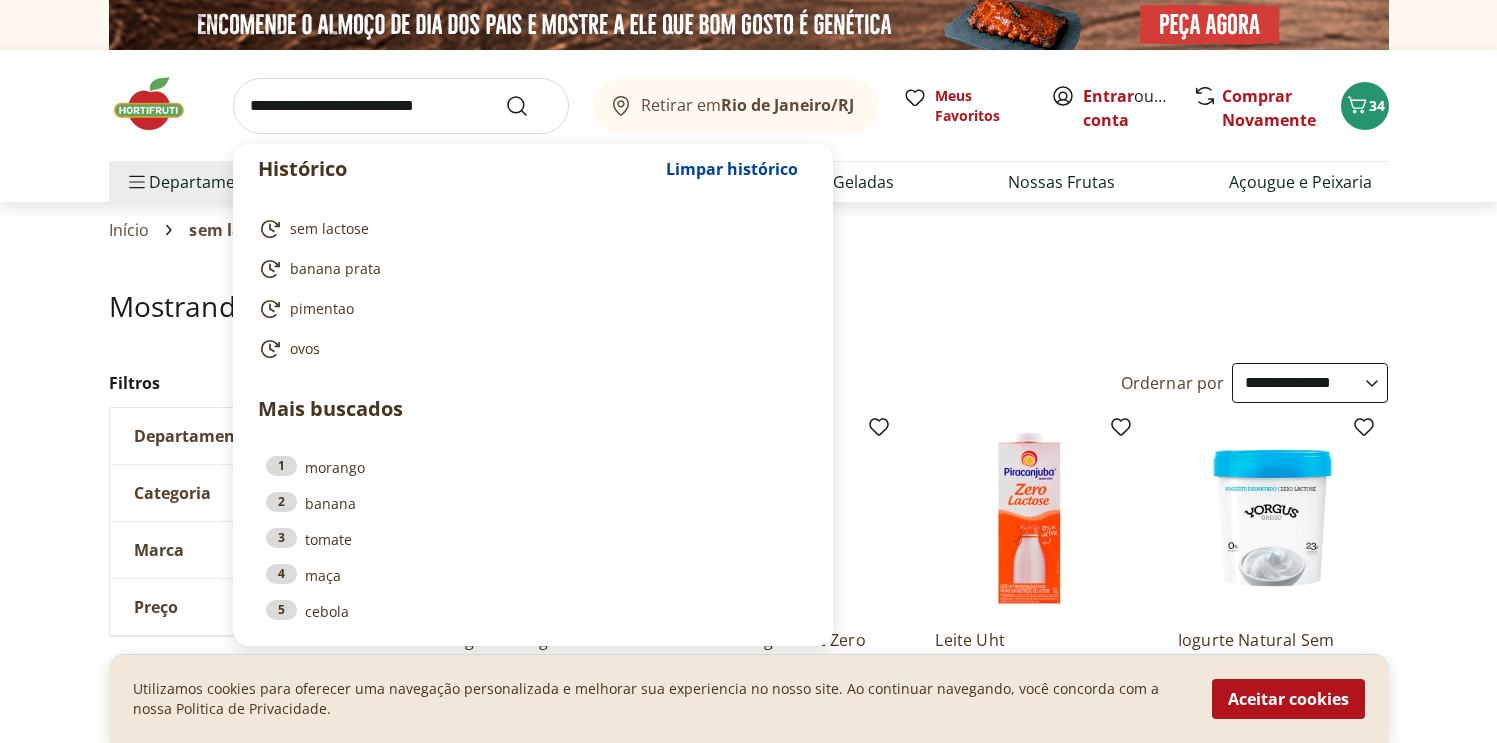 click at bounding box center (401, 106) 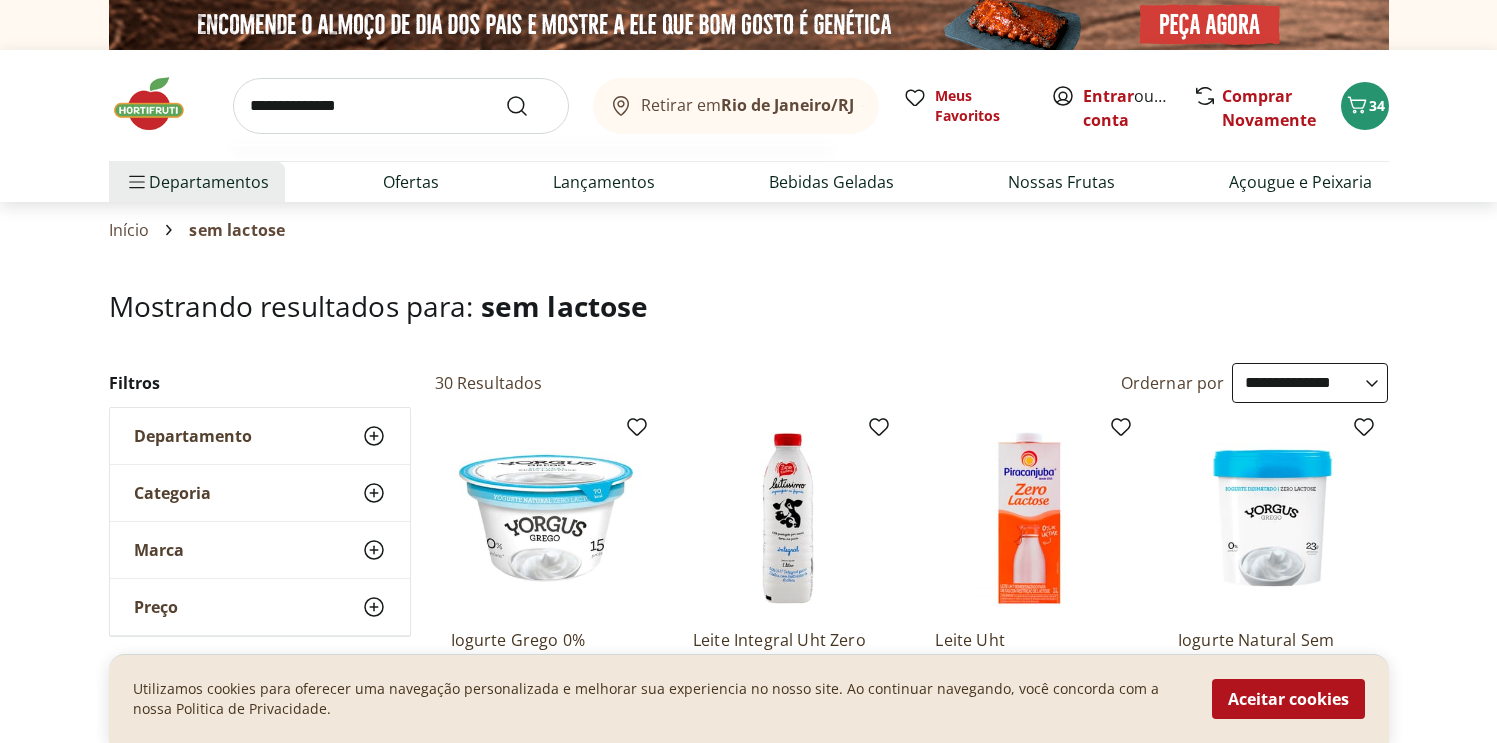 type on "**********" 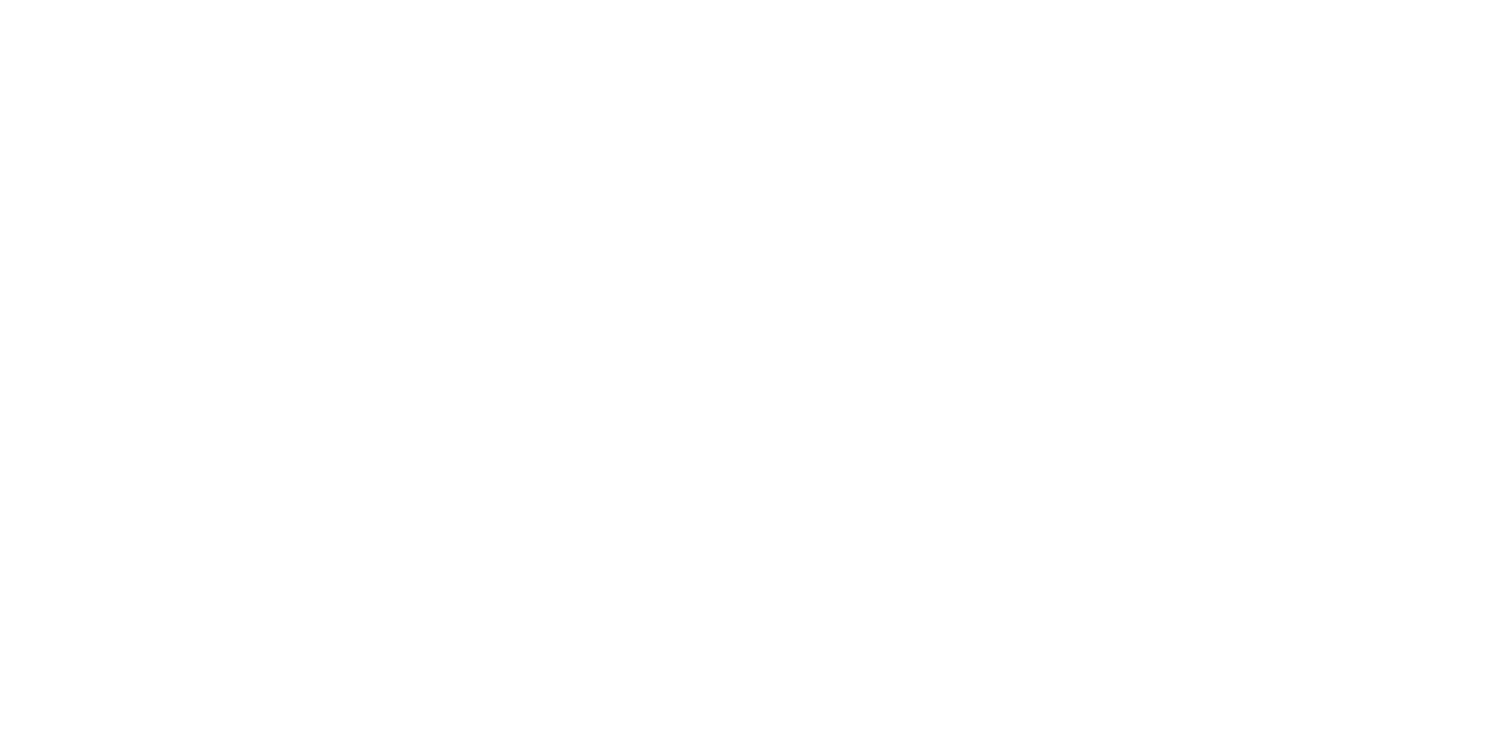 select on "**********" 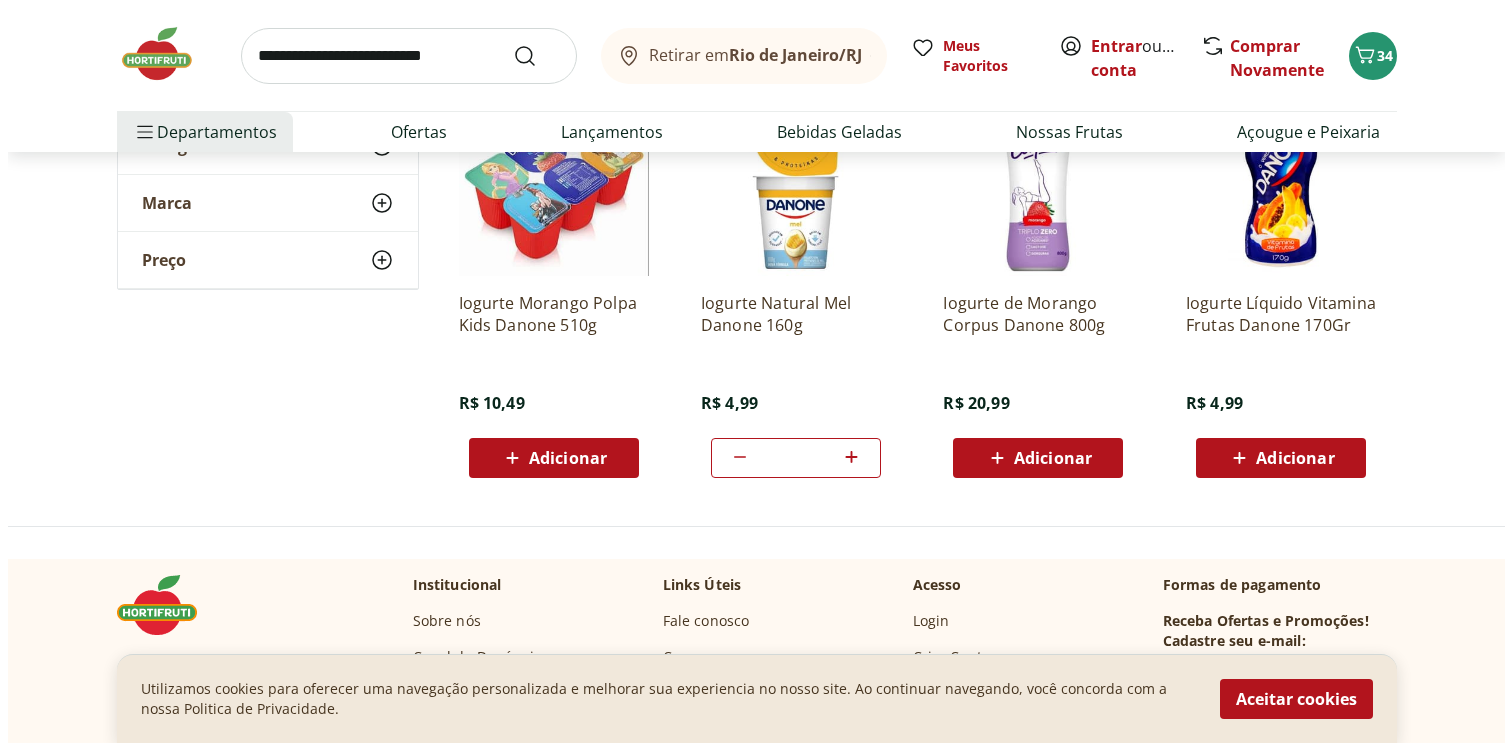 scroll, scrollTop: 662, scrollLeft: 0, axis: vertical 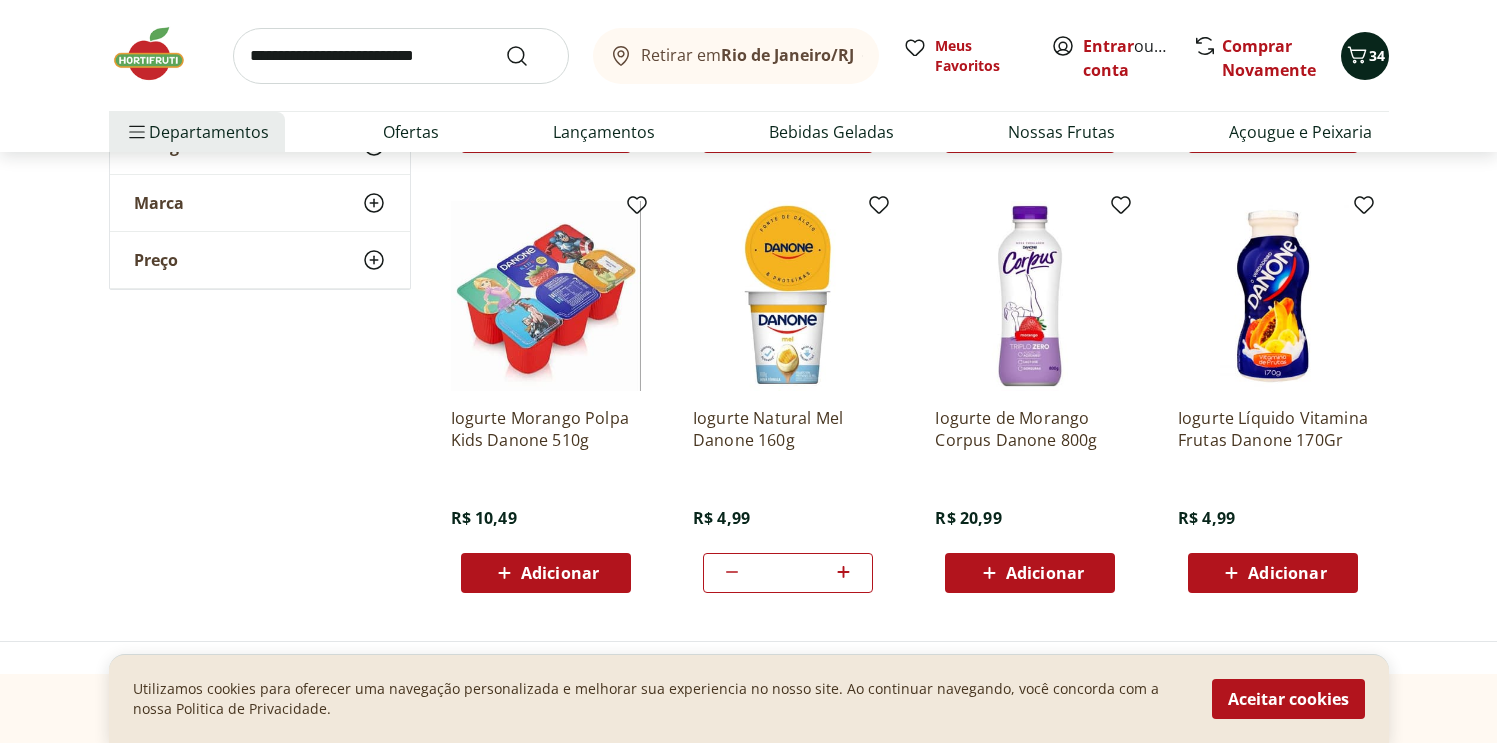 click on "34" at bounding box center [1377, 55] 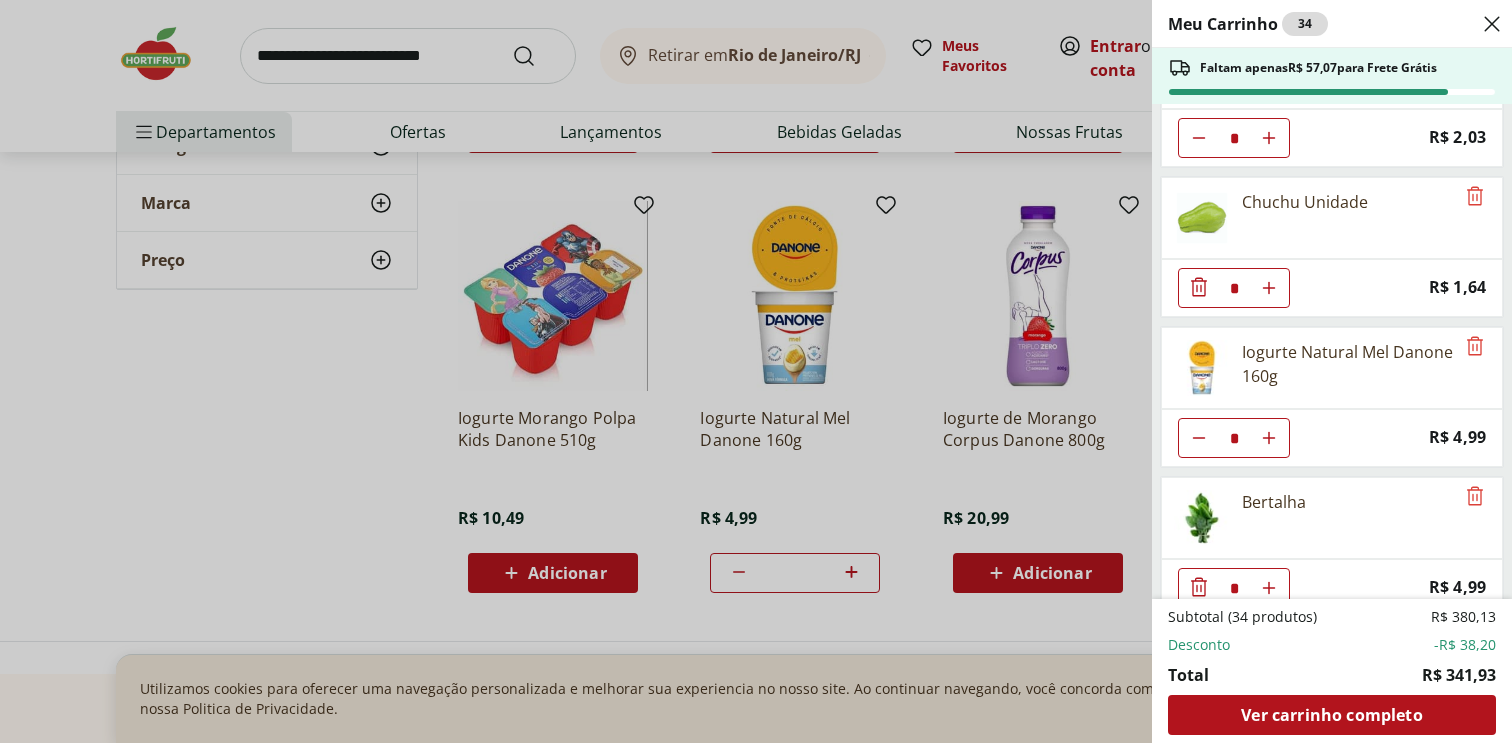 scroll, scrollTop: 1297, scrollLeft: 0, axis: vertical 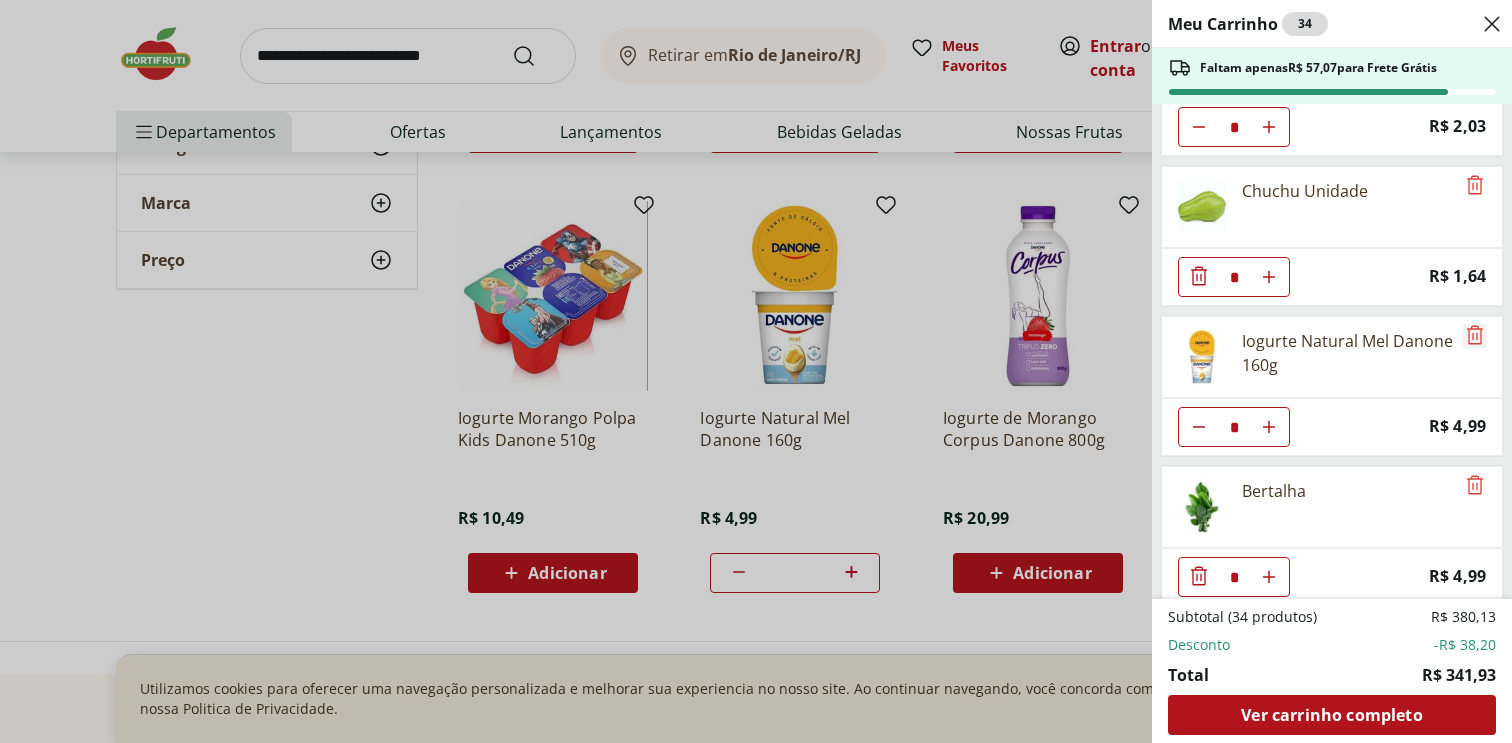 click 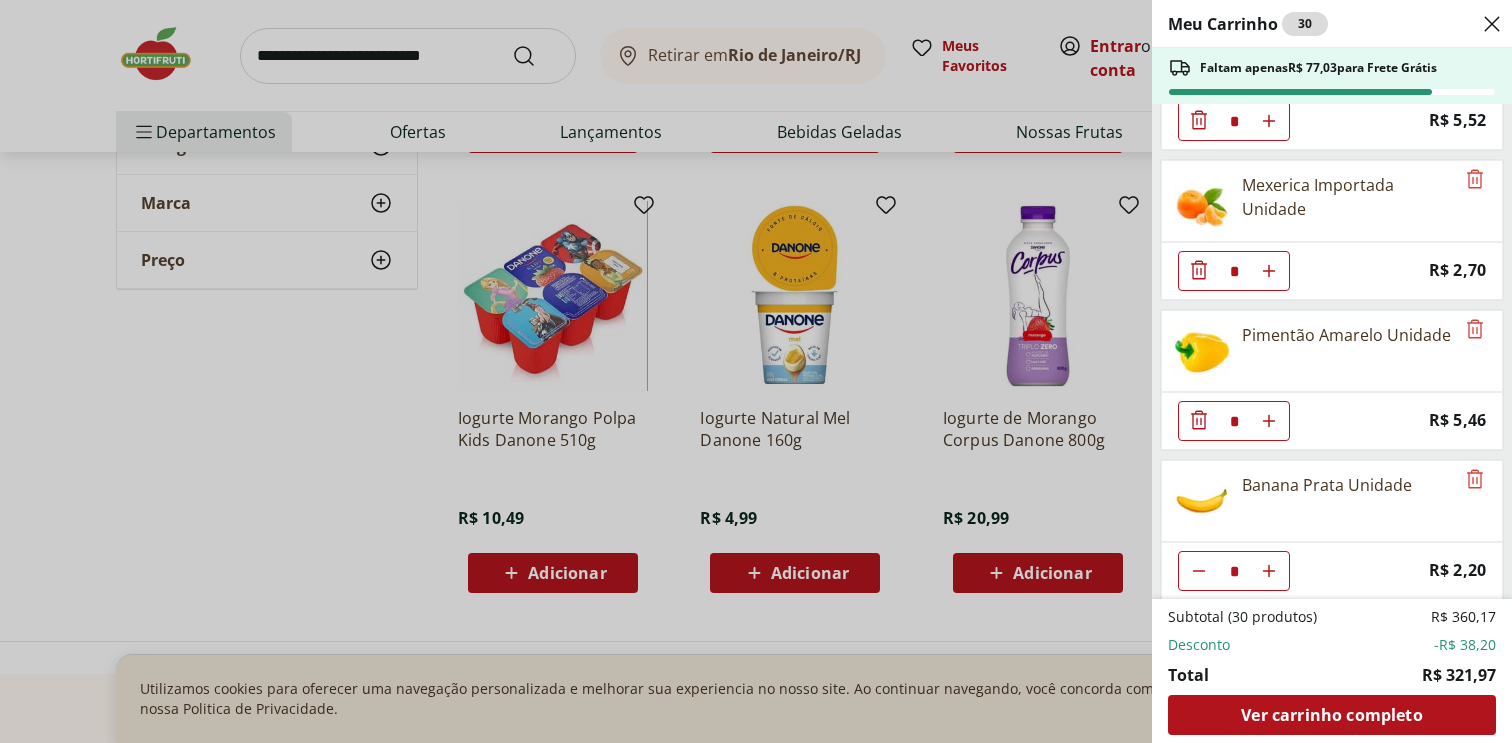 scroll, scrollTop: 2963, scrollLeft: 0, axis: vertical 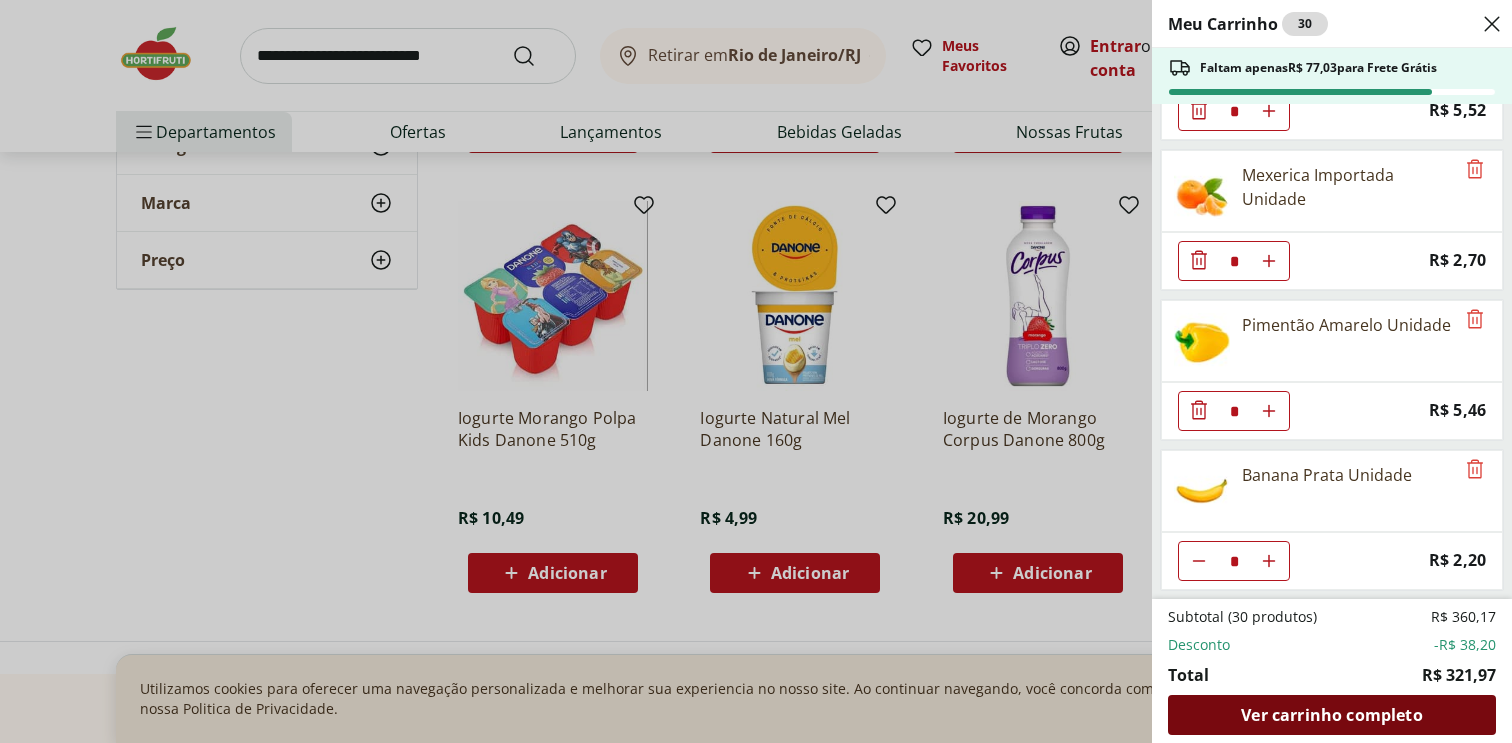 click on "Ver carrinho completo" at bounding box center [1331, 715] 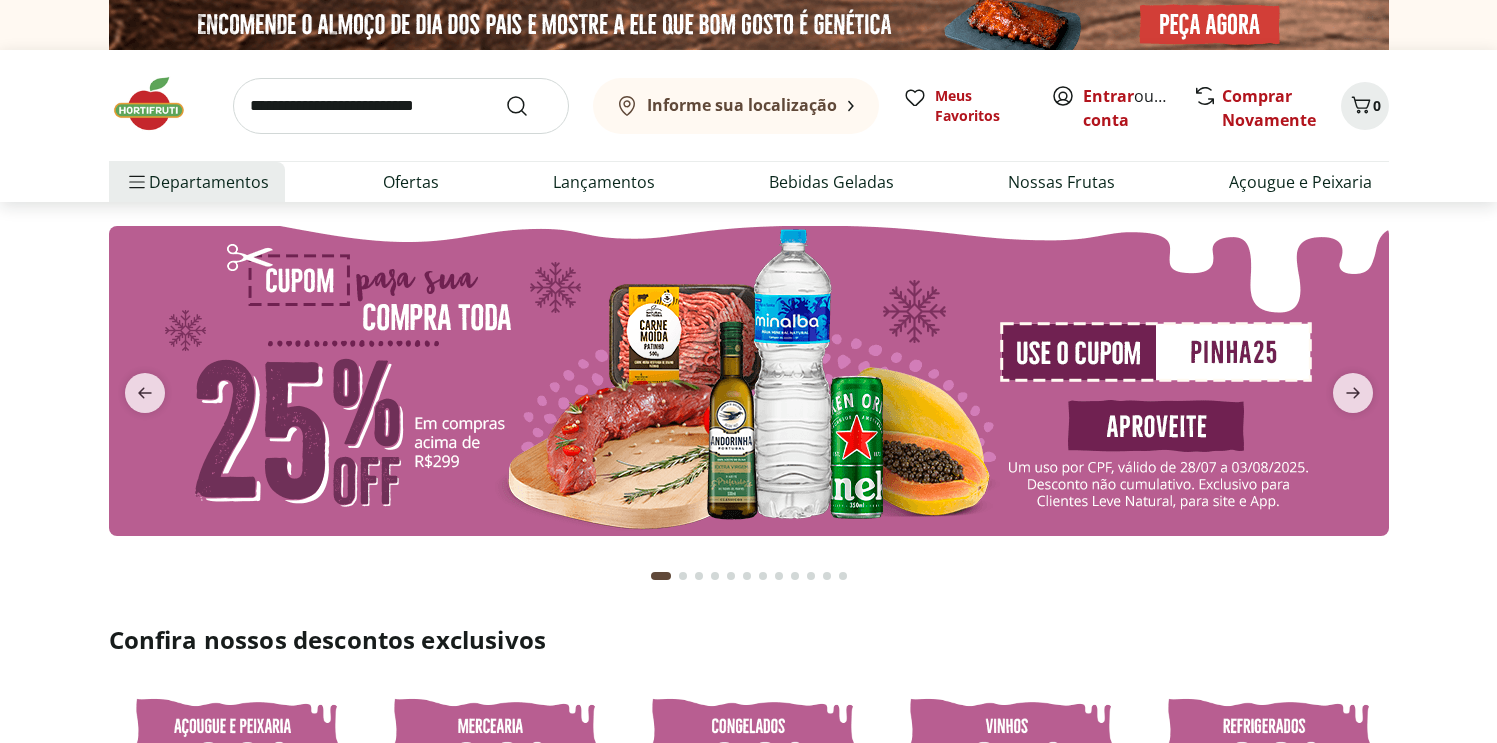 scroll, scrollTop: 0, scrollLeft: 0, axis: both 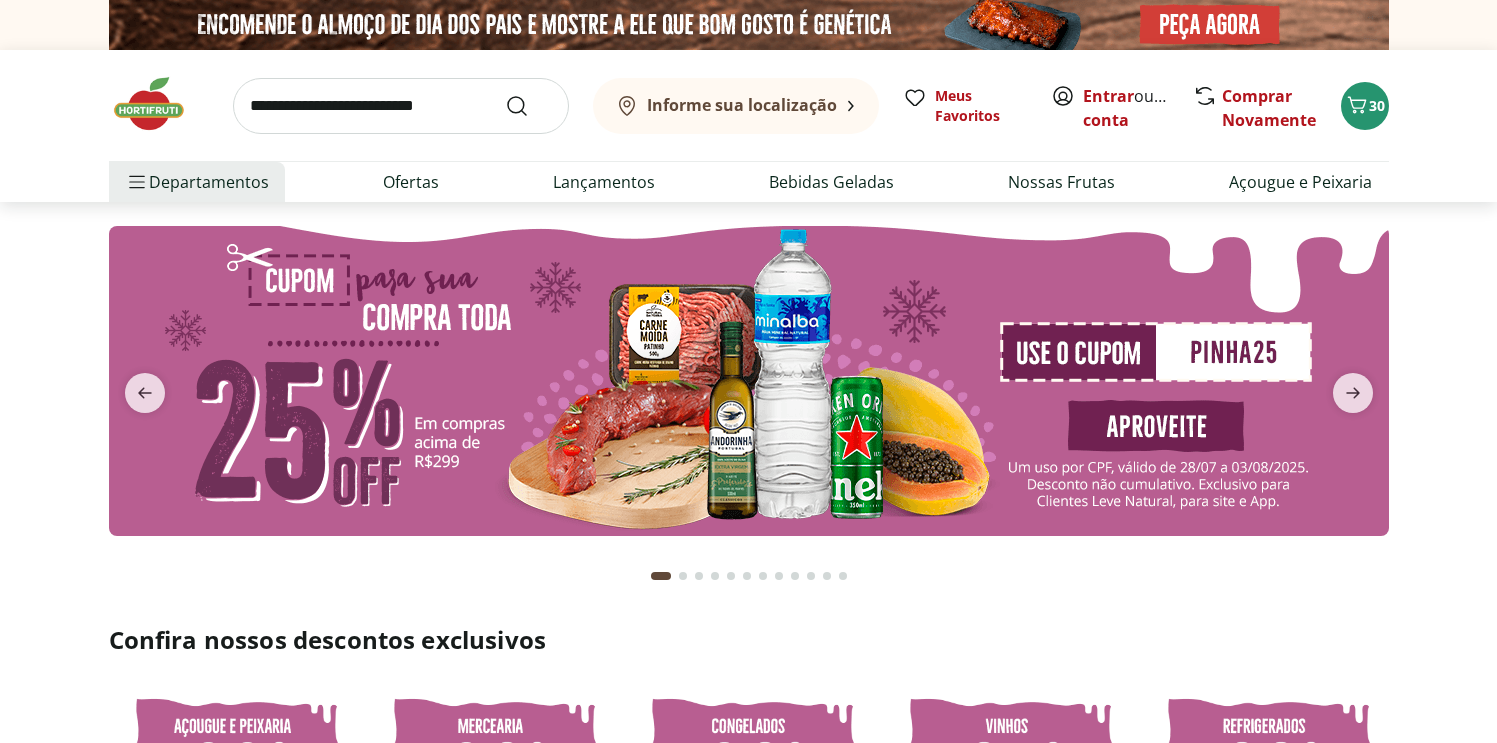 click at bounding box center [401, 106] 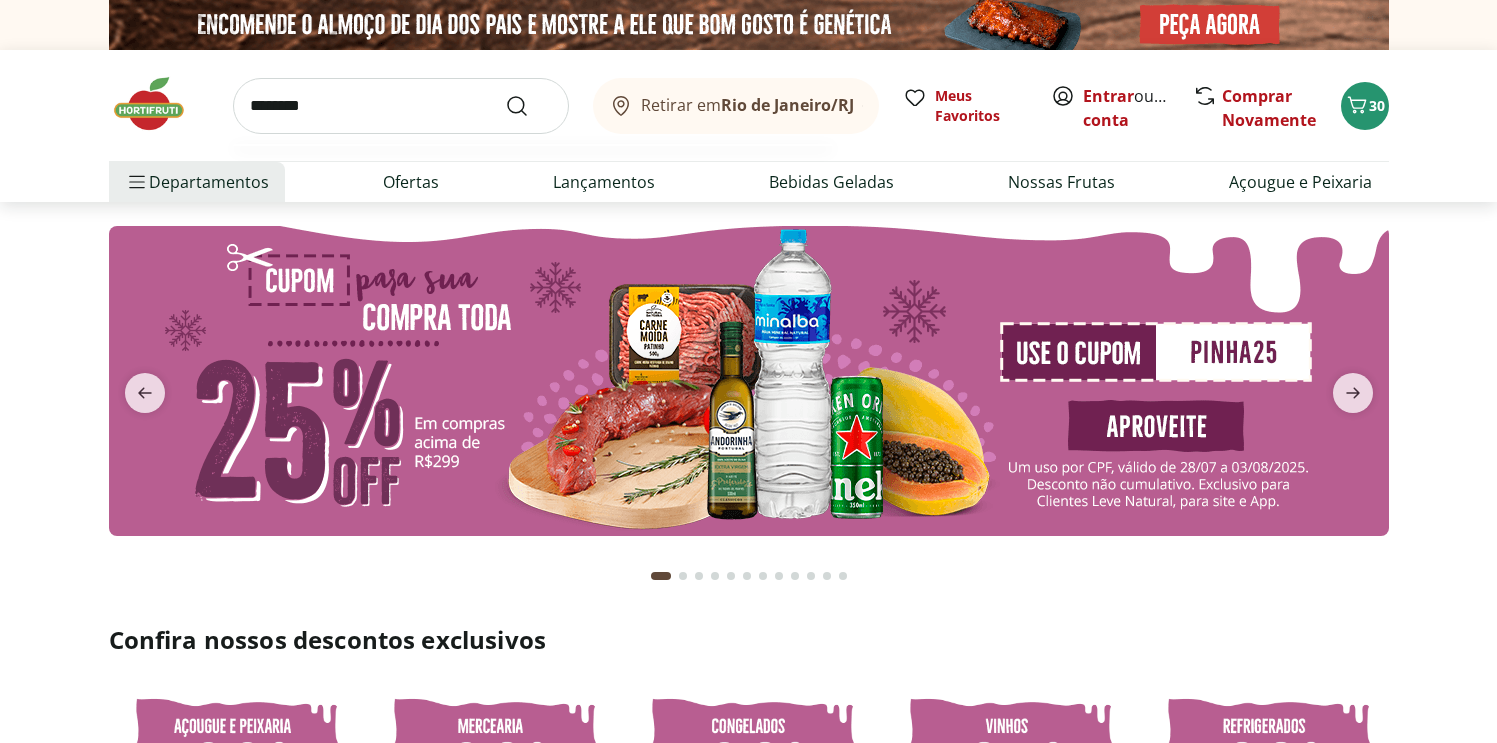 type on "********" 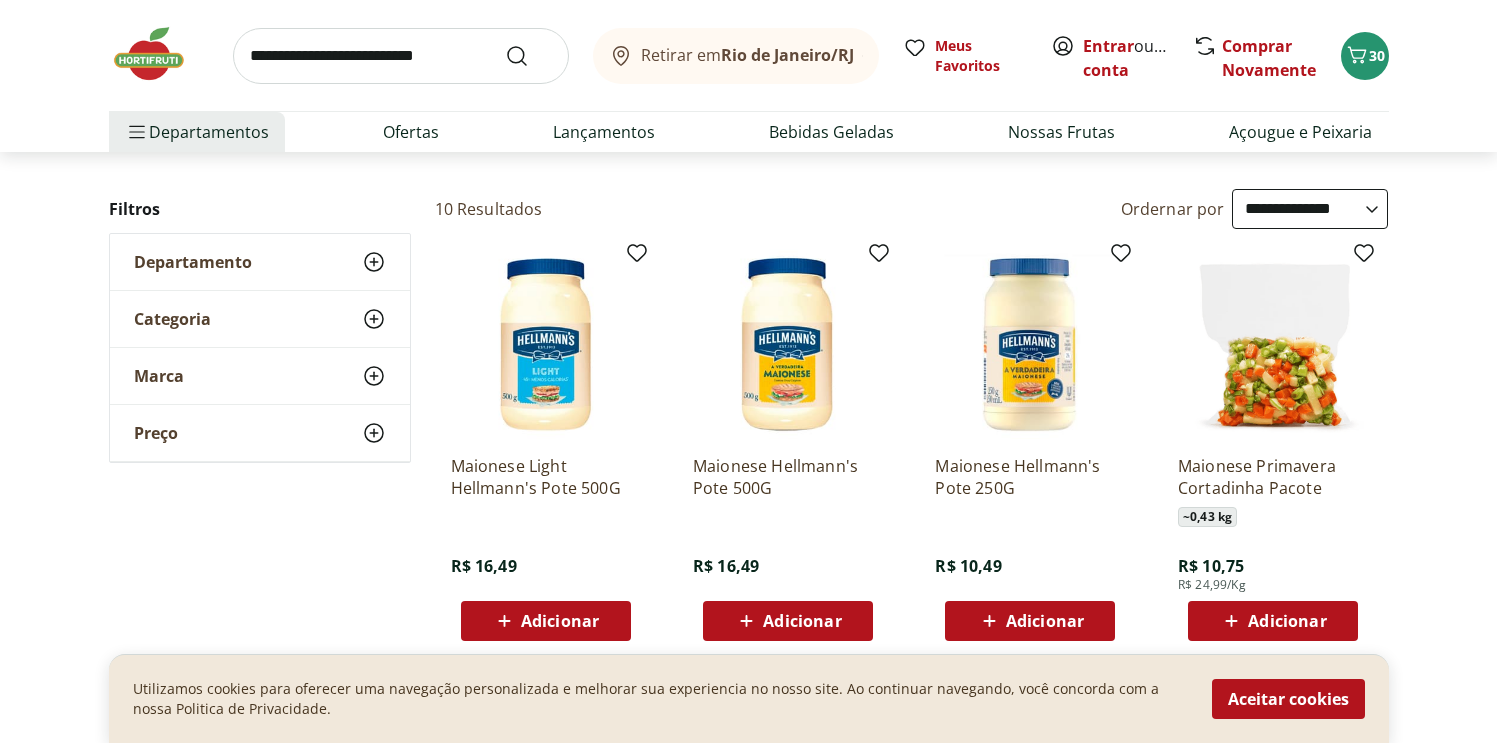 scroll, scrollTop: 99, scrollLeft: 0, axis: vertical 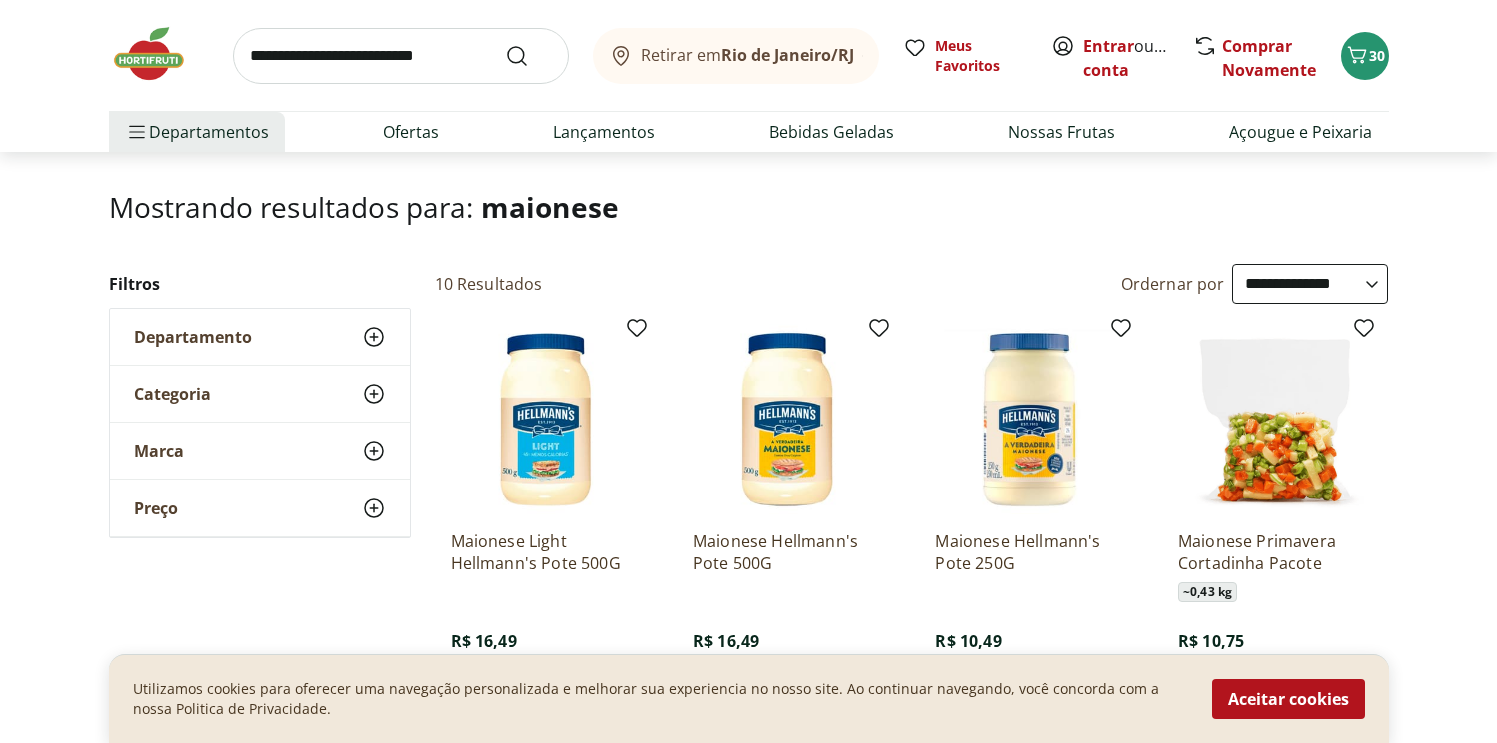 click on "**********" at bounding box center (1310, 284) 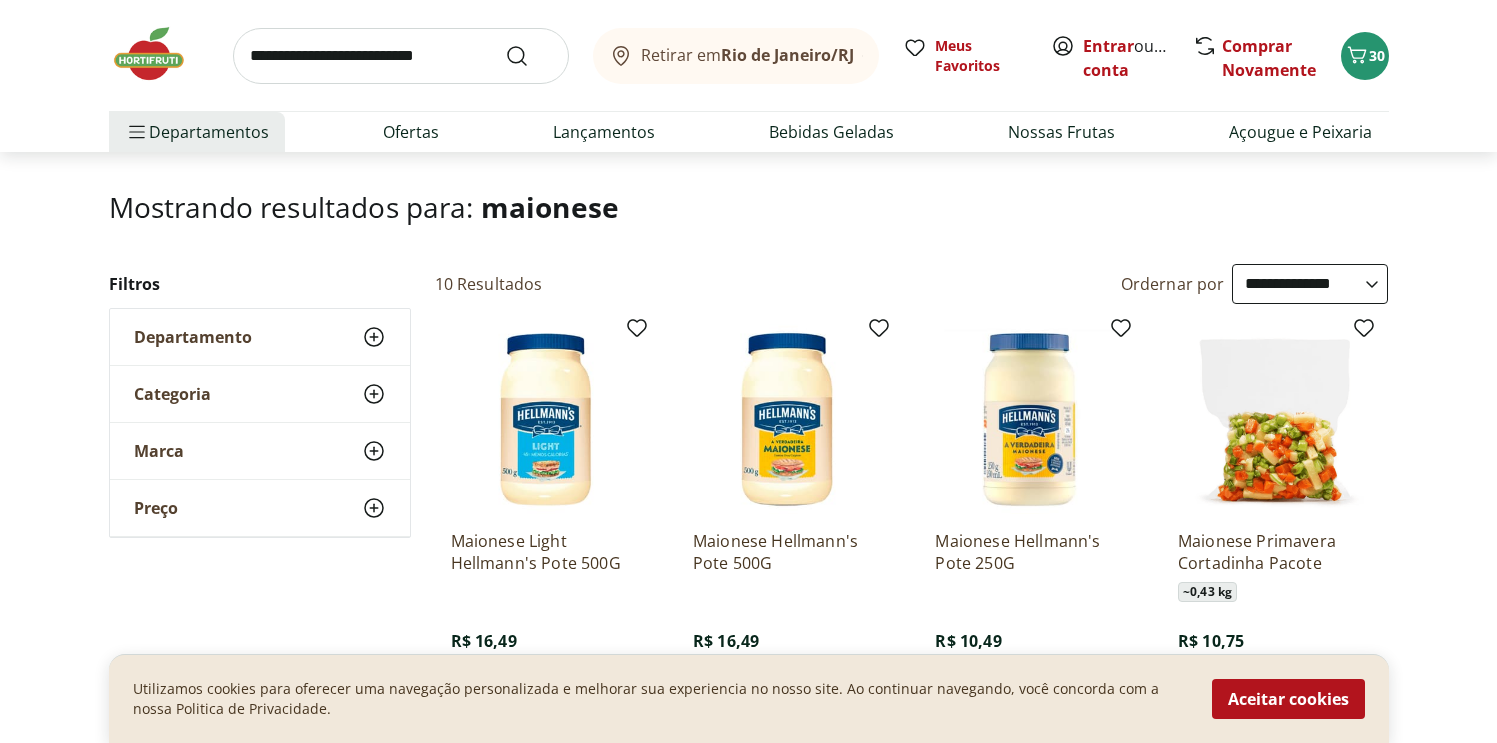 scroll, scrollTop: 0, scrollLeft: 0, axis: both 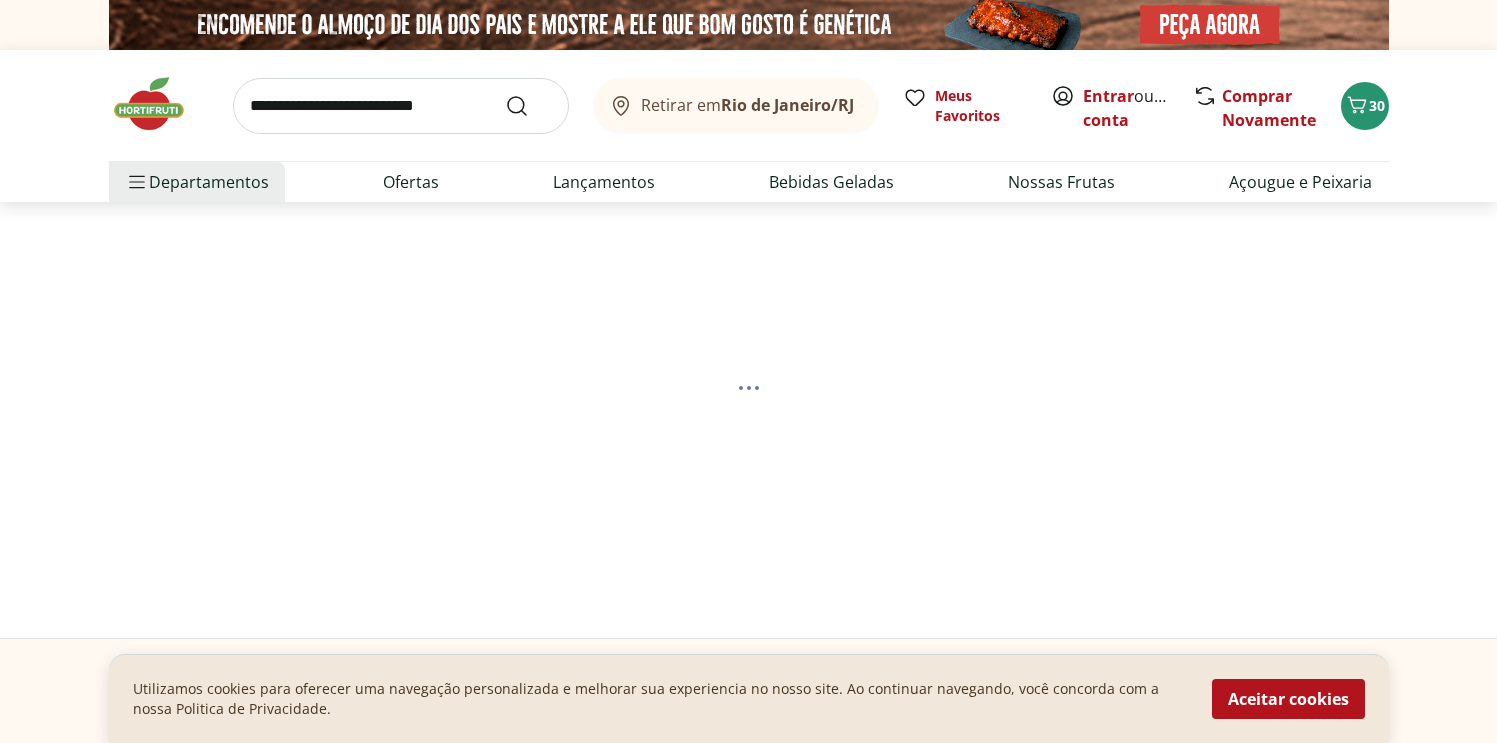 select on "*********" 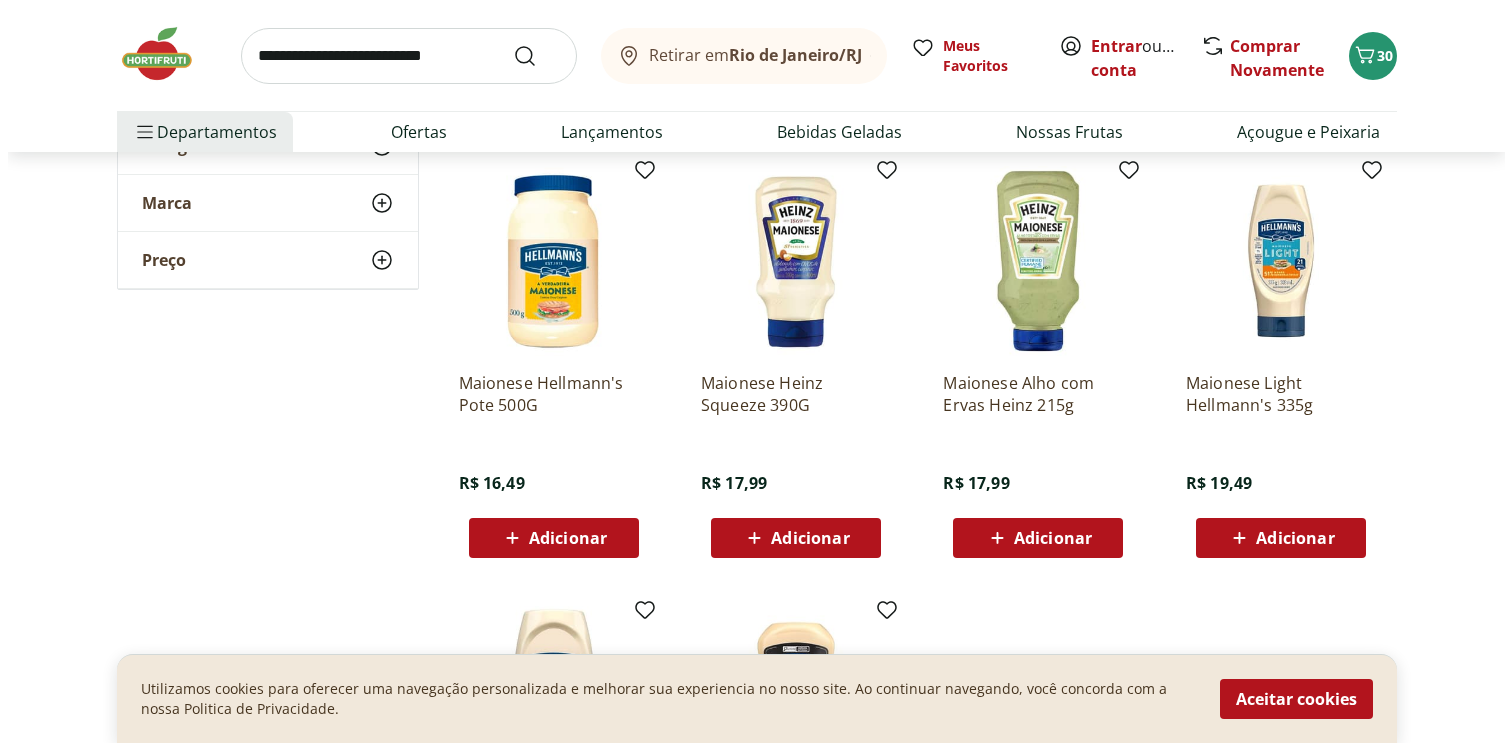 scroll, scrollTop: 701, scrollLeft: 0, axis: vertical 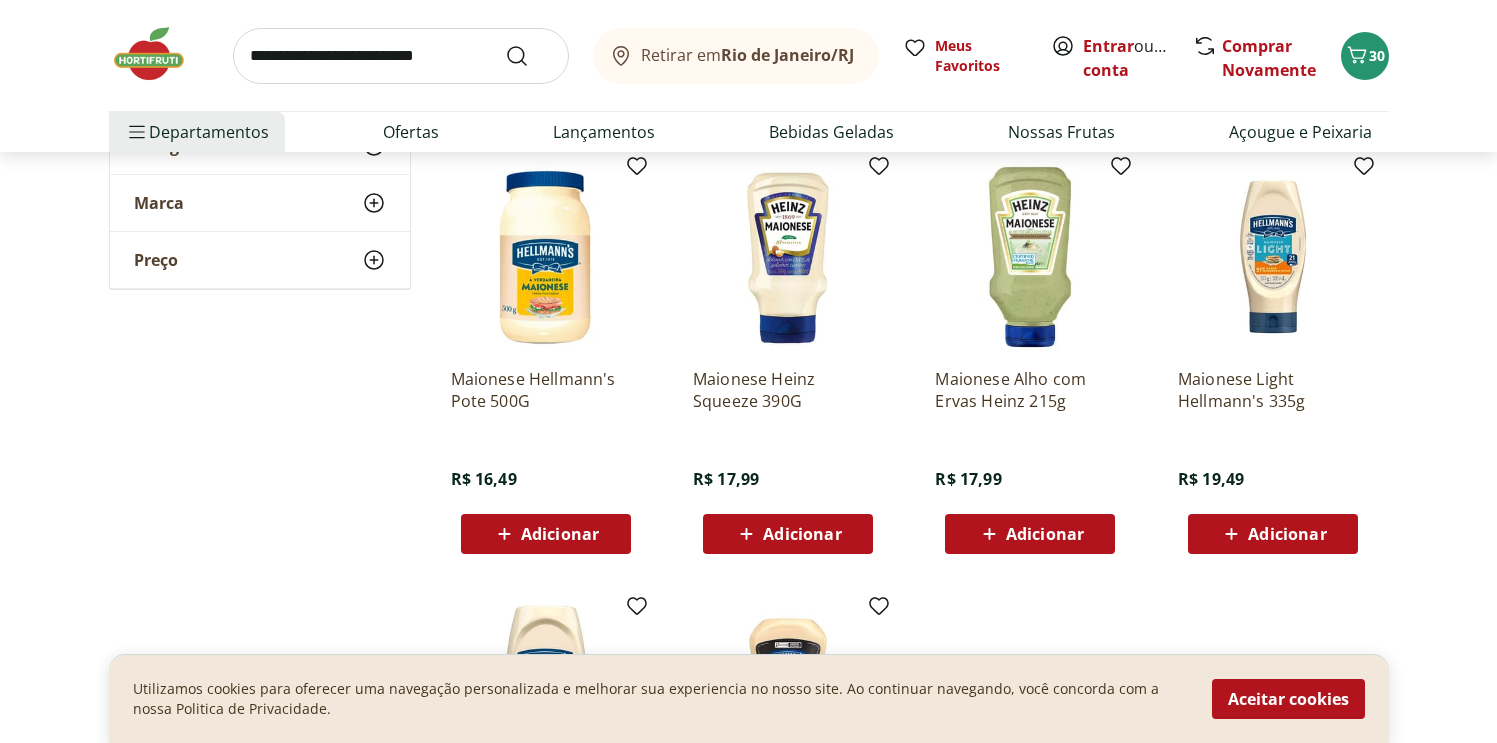 click on "Adicionar" at bounding box center [560, 534] 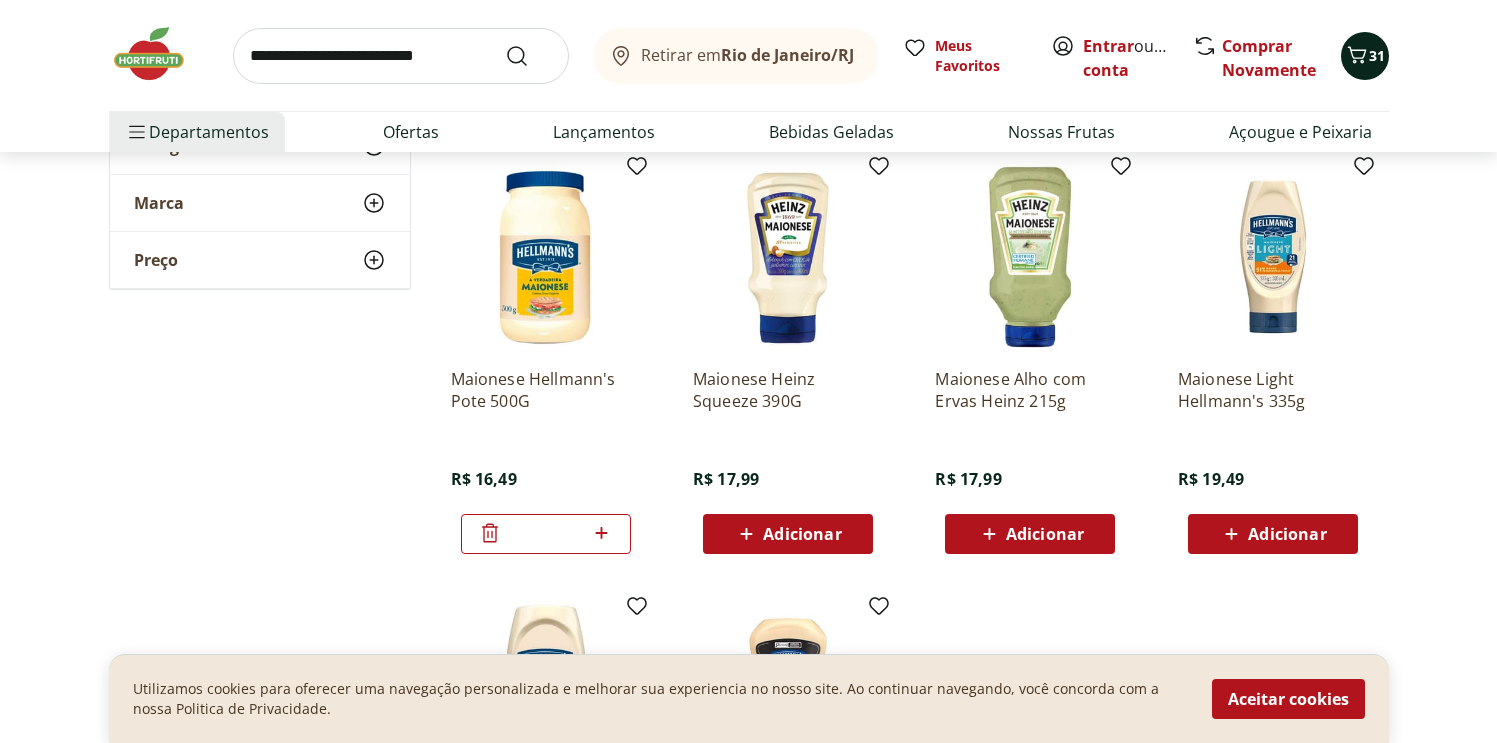 click 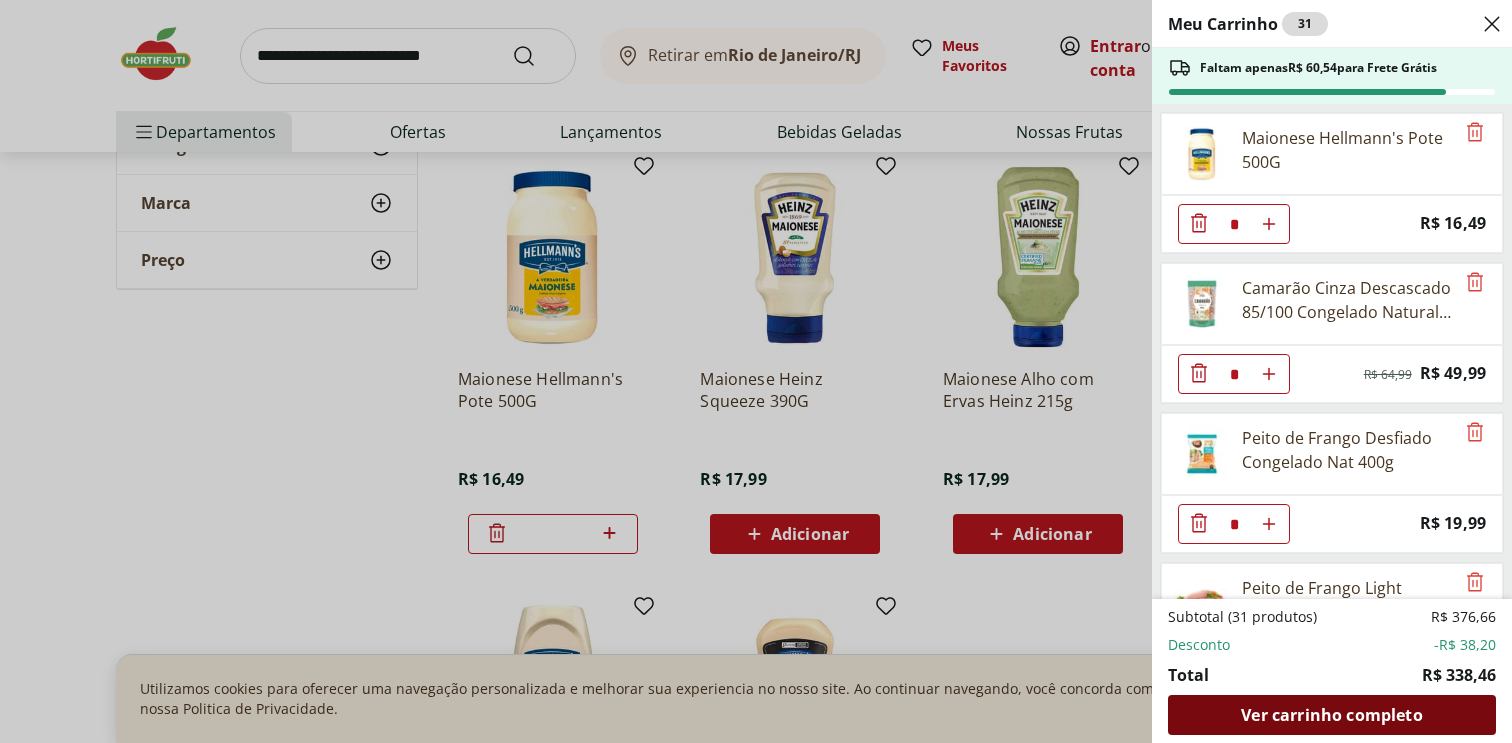 click on "Ver carrinho completo" at bounding box center [1331, 715] 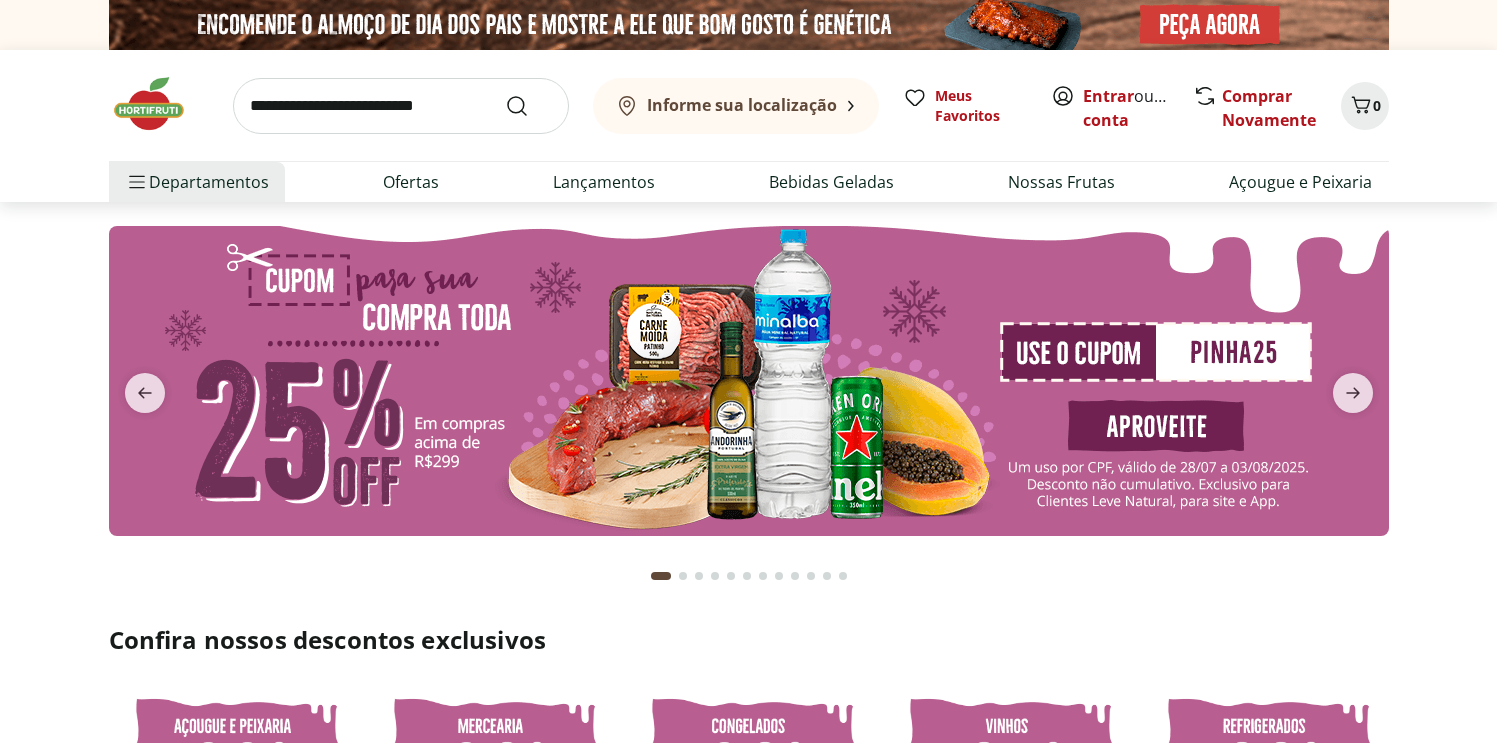 scroll, scrollTop: 0, scrollLeft: 0, axis: both 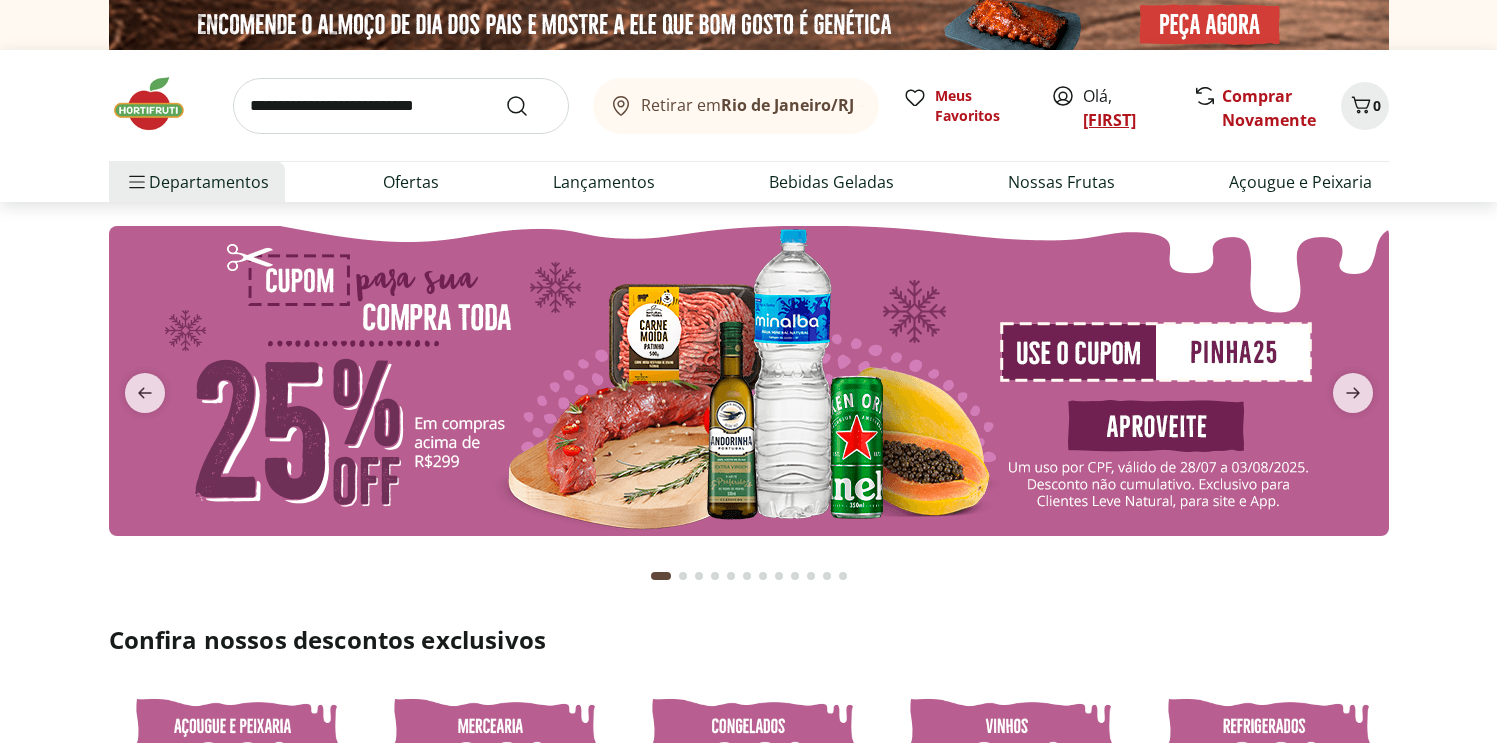 click on "Vivian" at bounding box center (1109, 120) 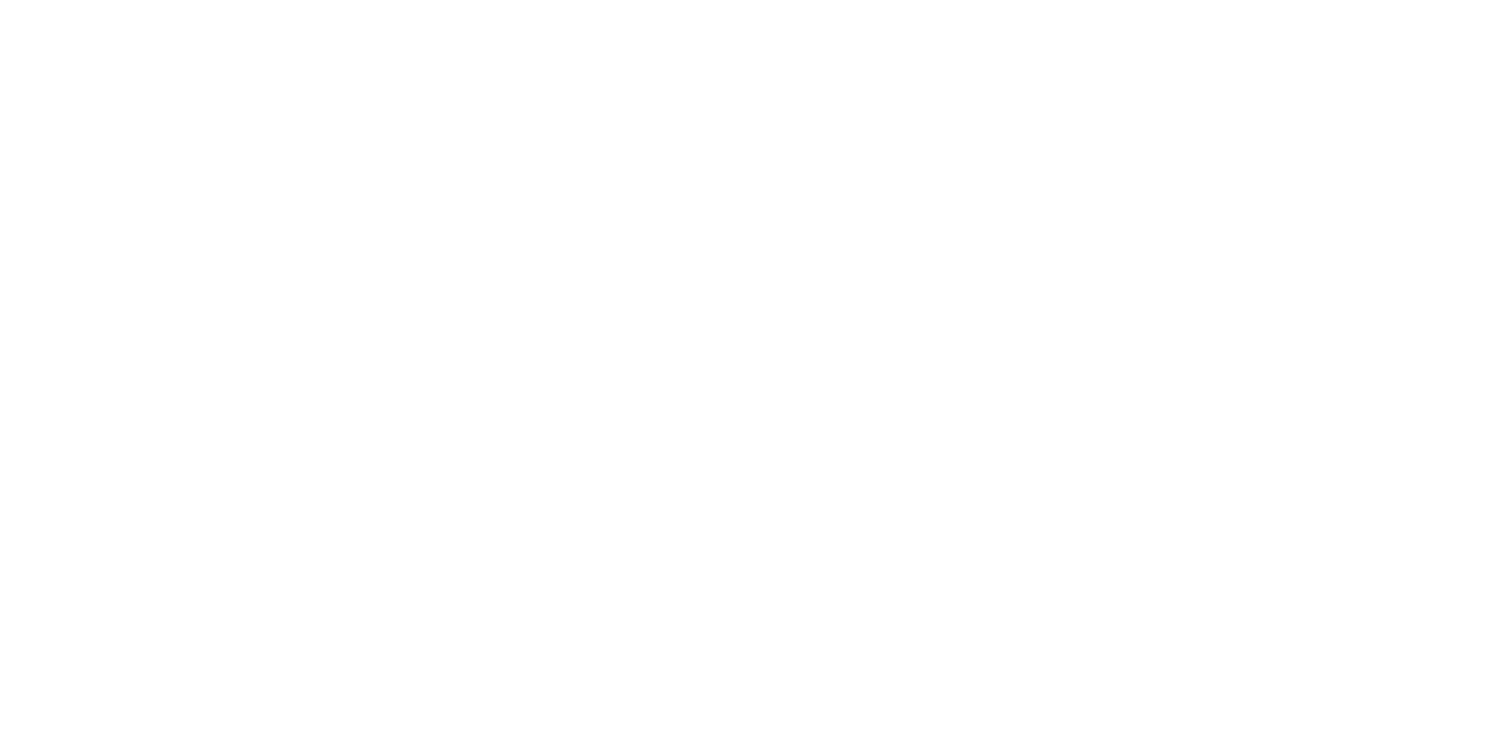 scroll, scrollTop: 0, scrollLeft: 0, axis: both 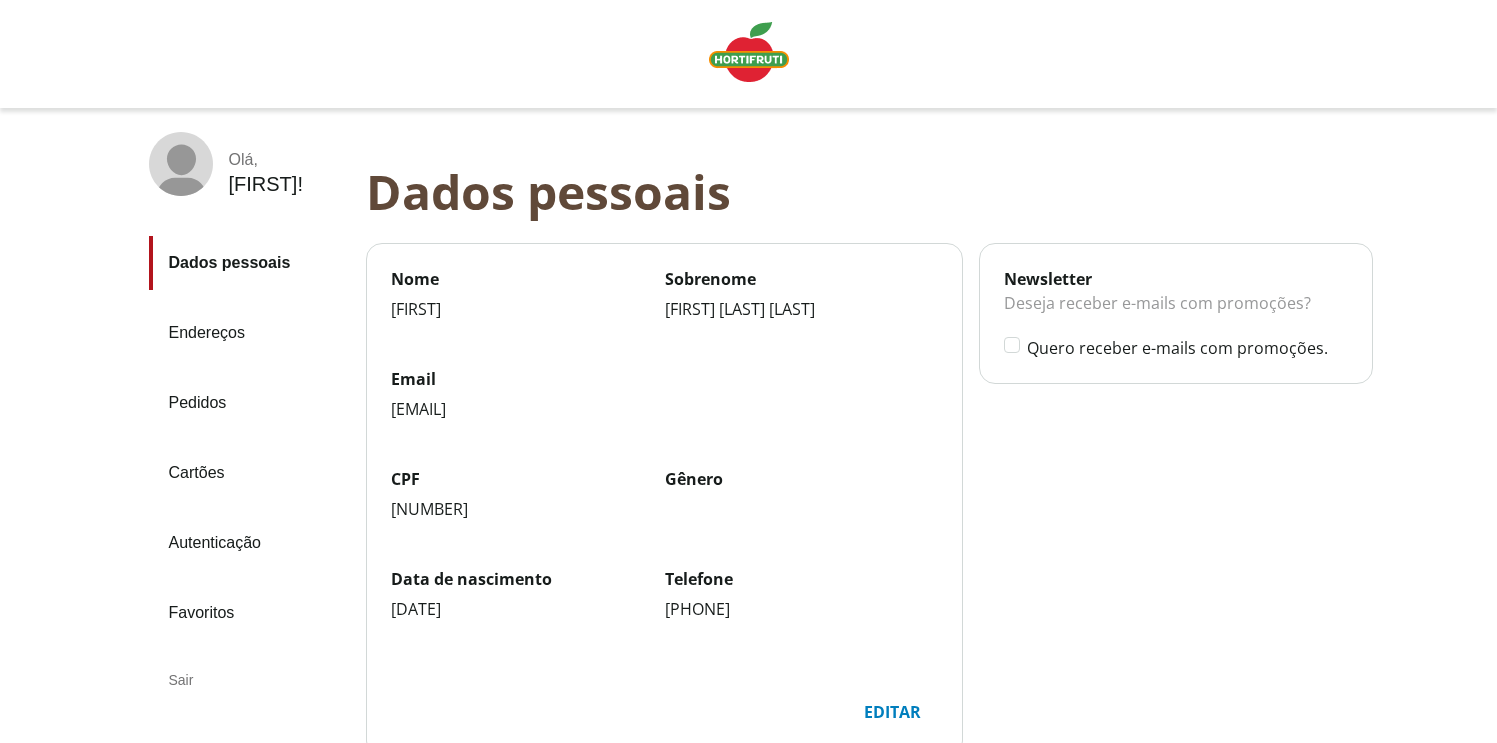 click on "Pedidos" at bounding box center [249, 403] 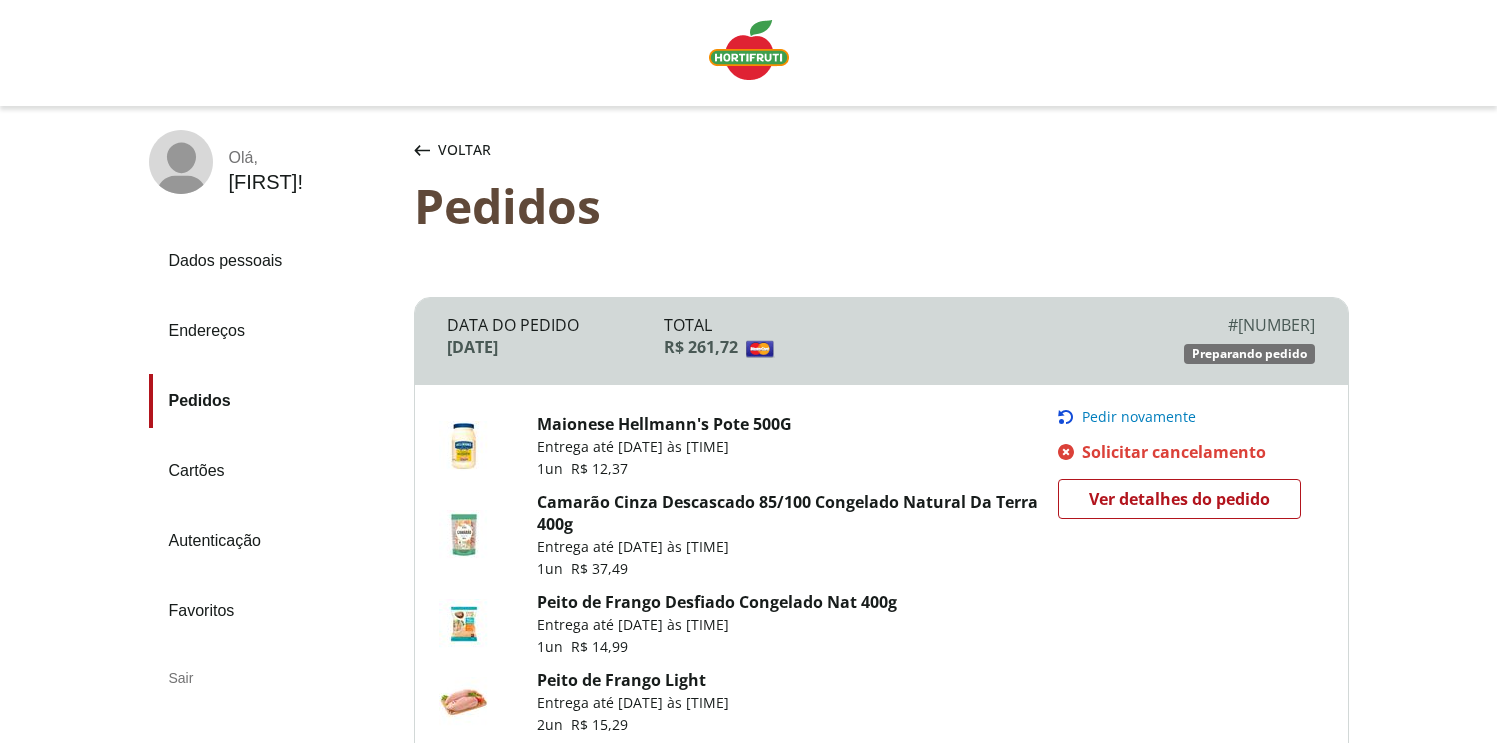 scroll, scrollTop: 0, scrollLeft: 0, axis: both 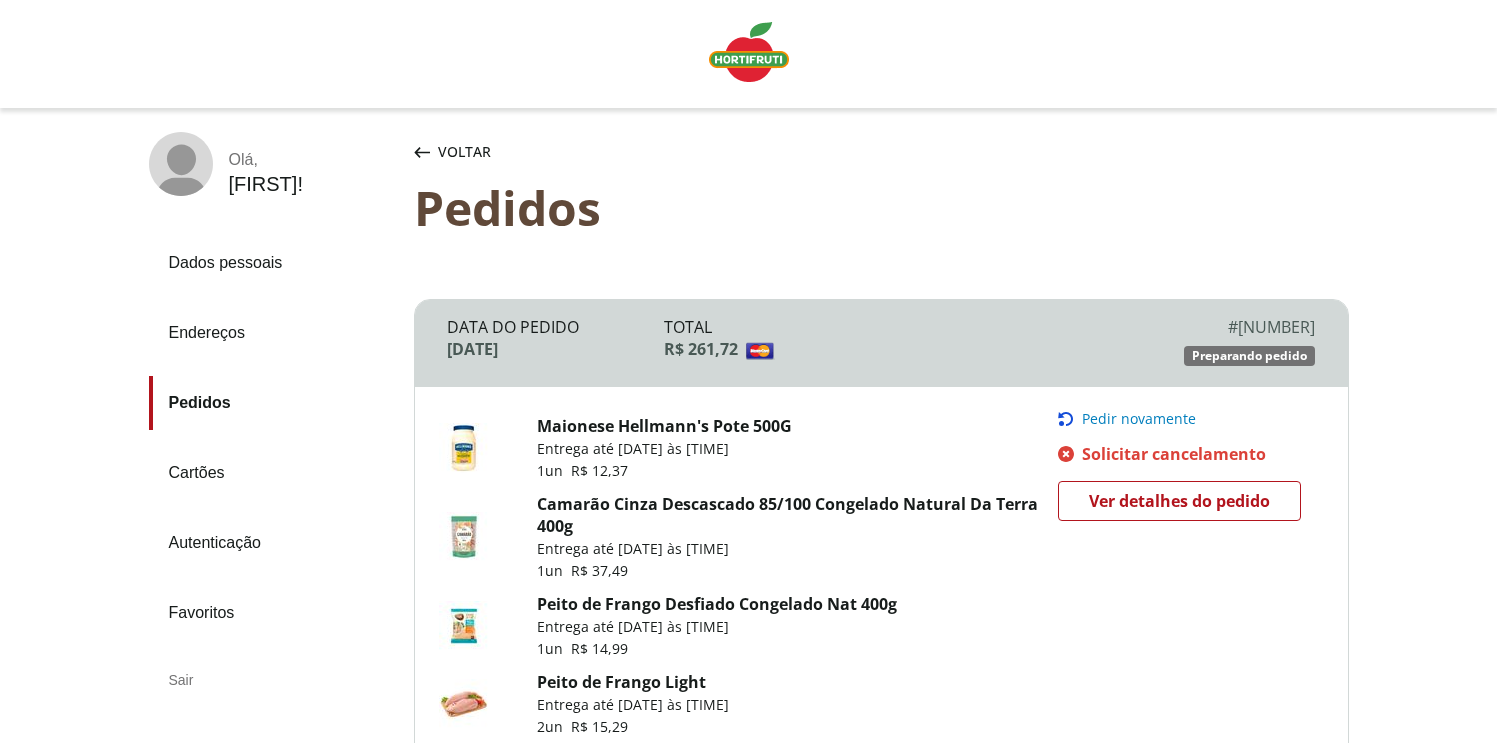 click at bounding box center (749, 52) 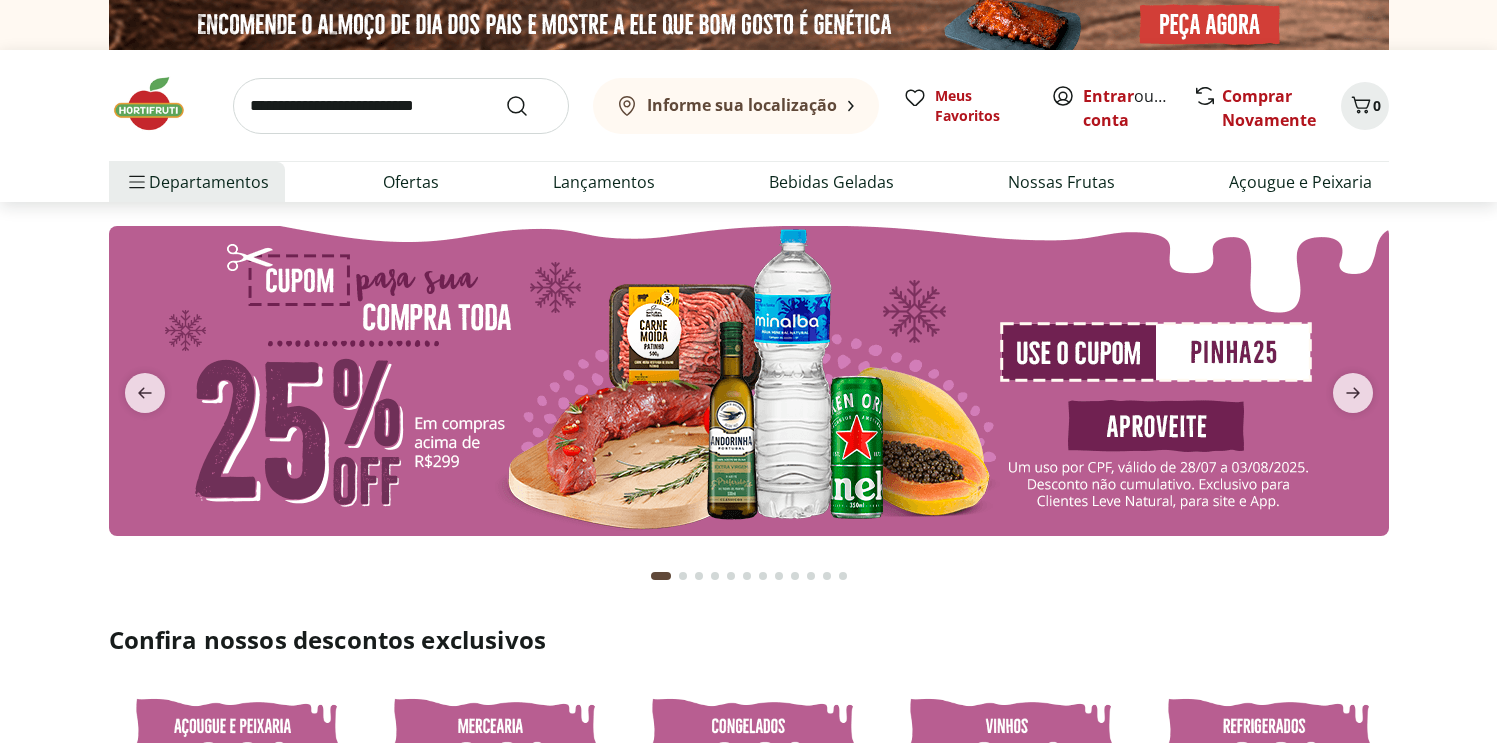 scroll, scrollTop: 0, scrollLeft: 0, axis: both 